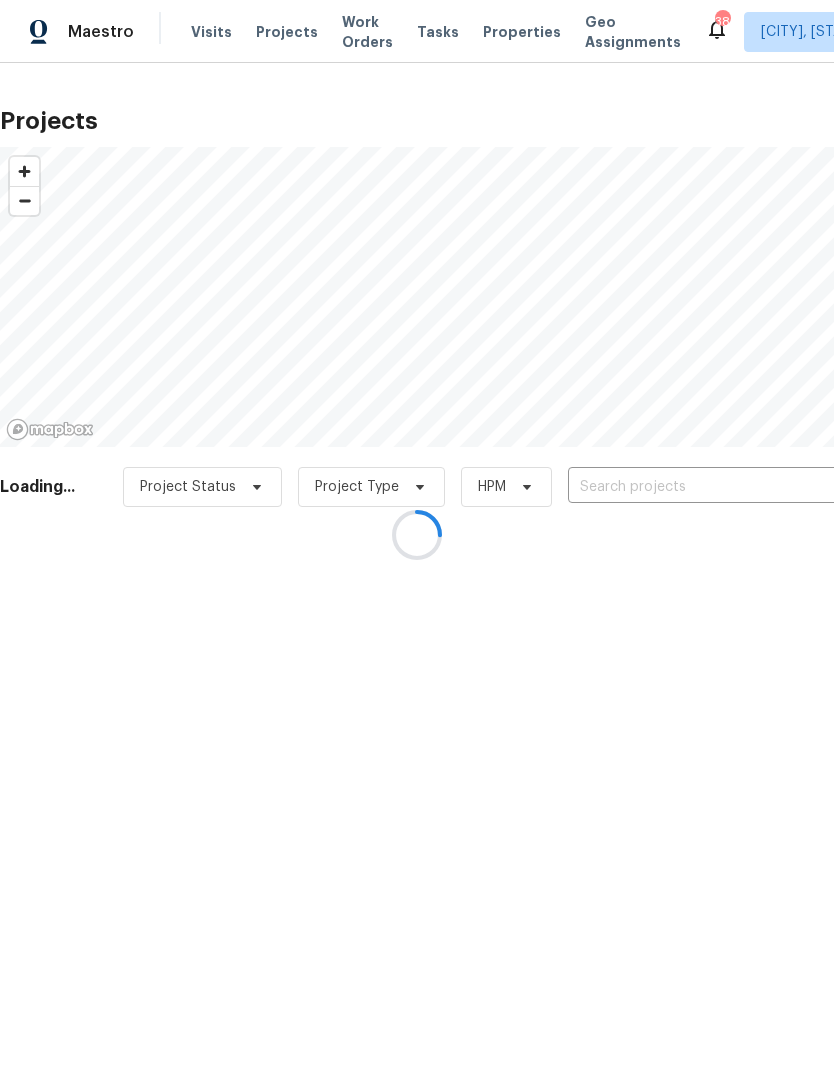 scroll, scrollTop: 0, scrollLeft: 0, axis: both 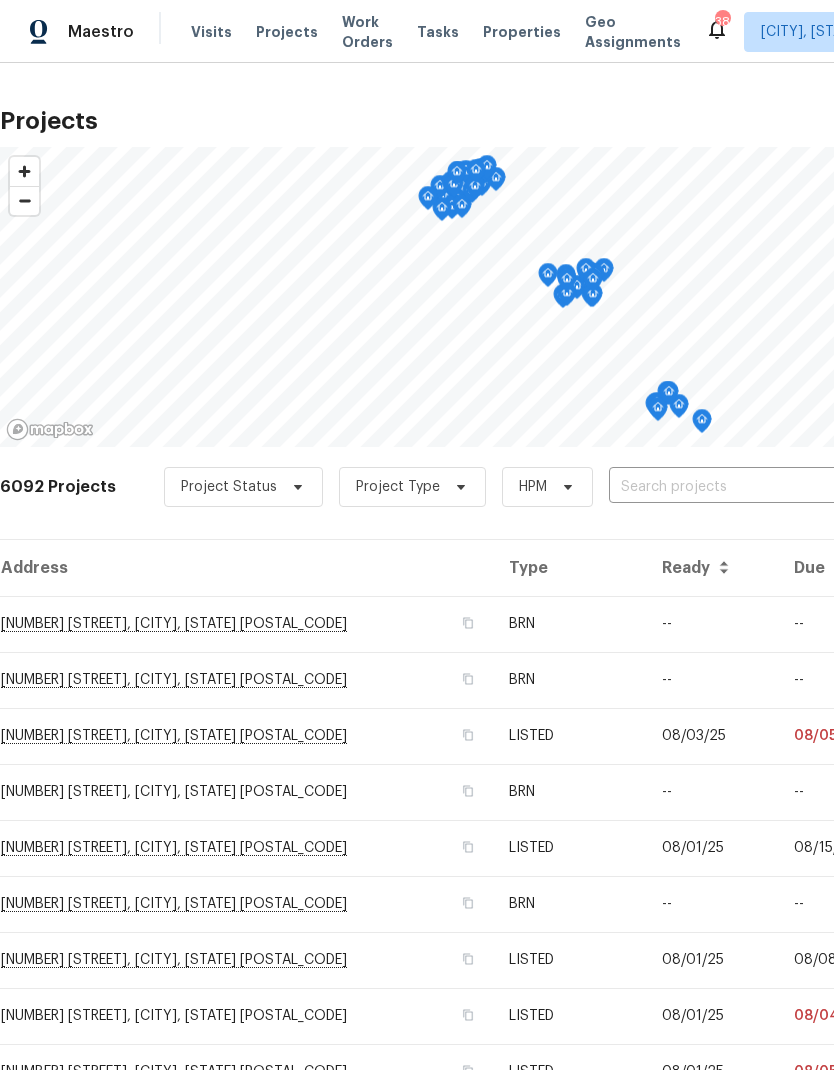 click at bounding box center (723, 487) 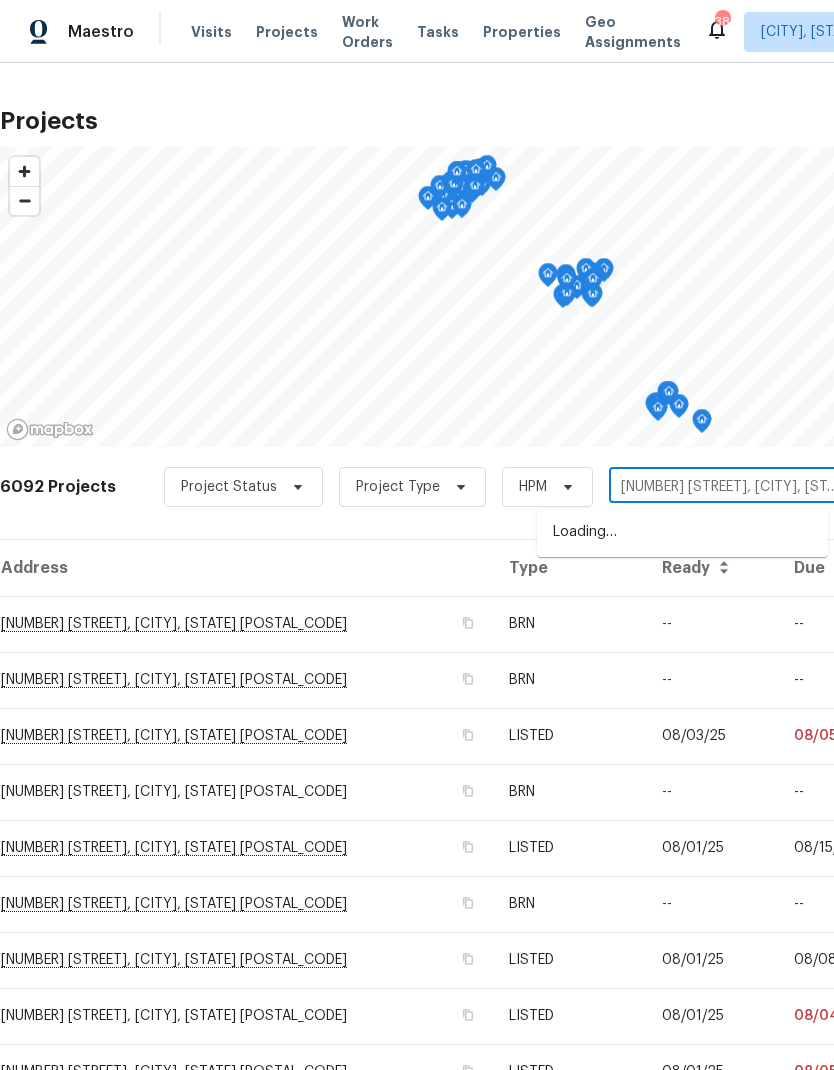 type on "104 las" 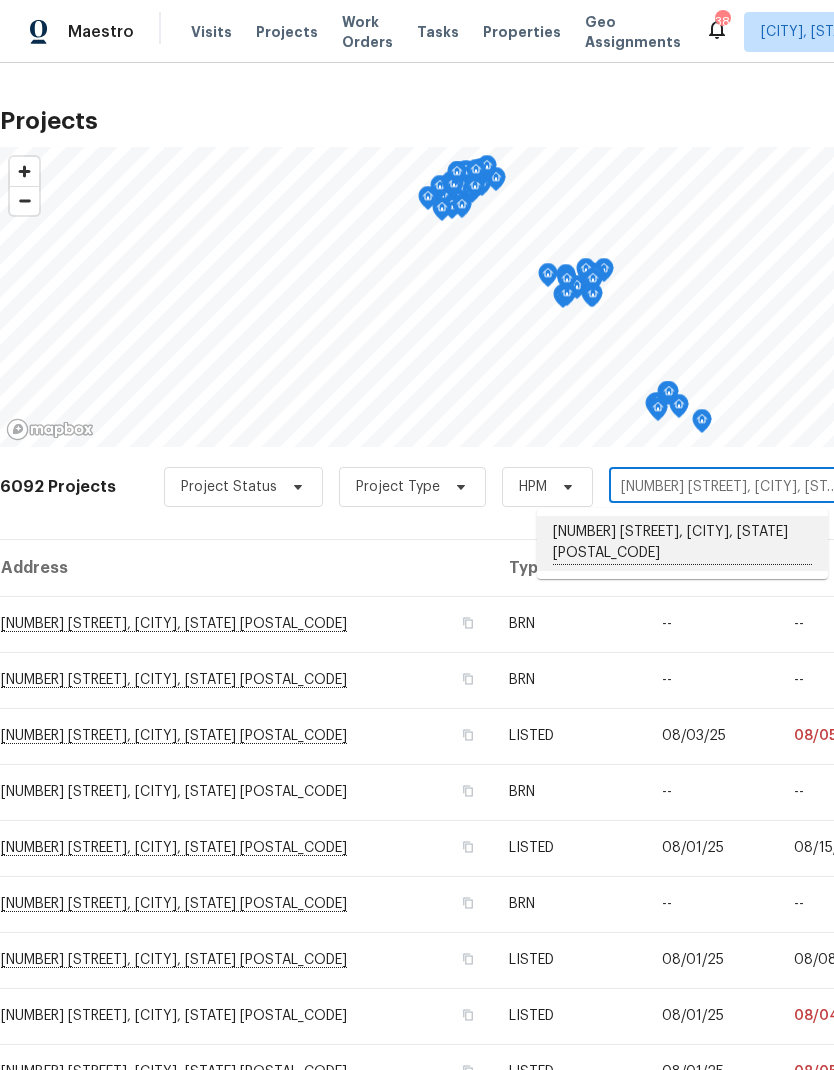 click on "104 Lassitter Ct, Lexington, SC 29072" at bounding box center (682, 543) 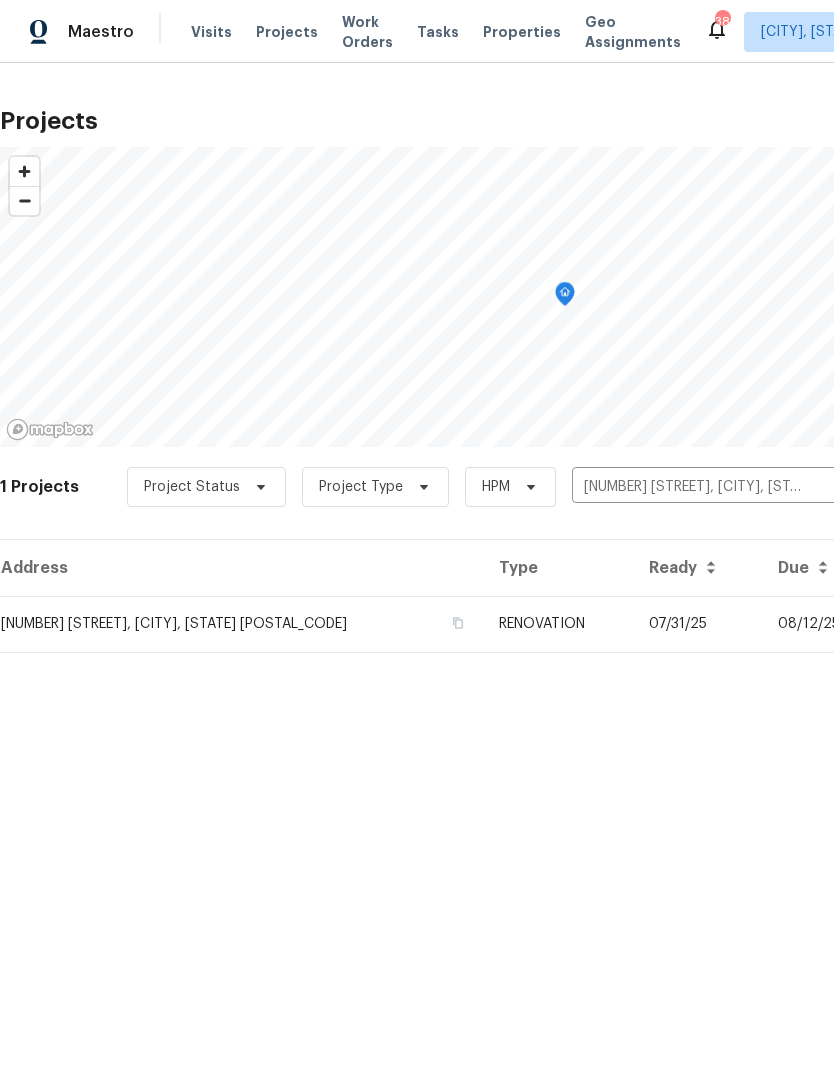 click on "104 Lassitter Ct, Lexington, SC 29072" at bounding box center (241, 624) 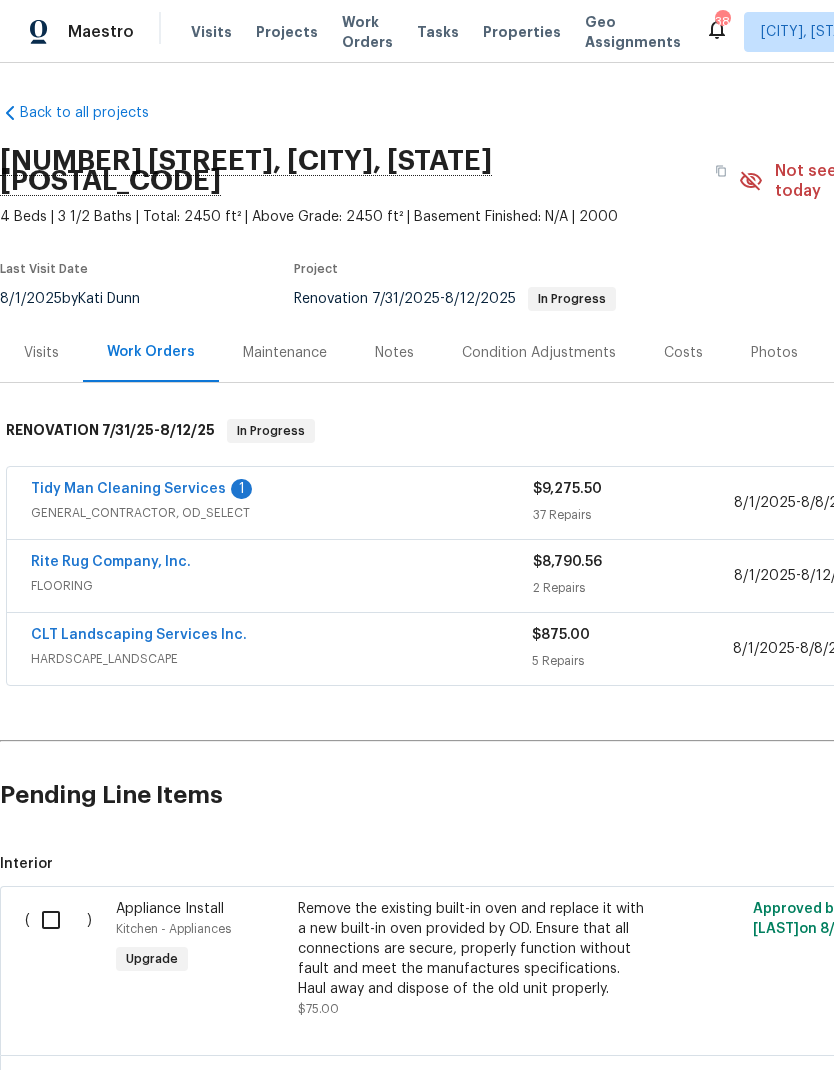 click on "Tidy Man Cleaning Services" at bounding box center [128, 489] 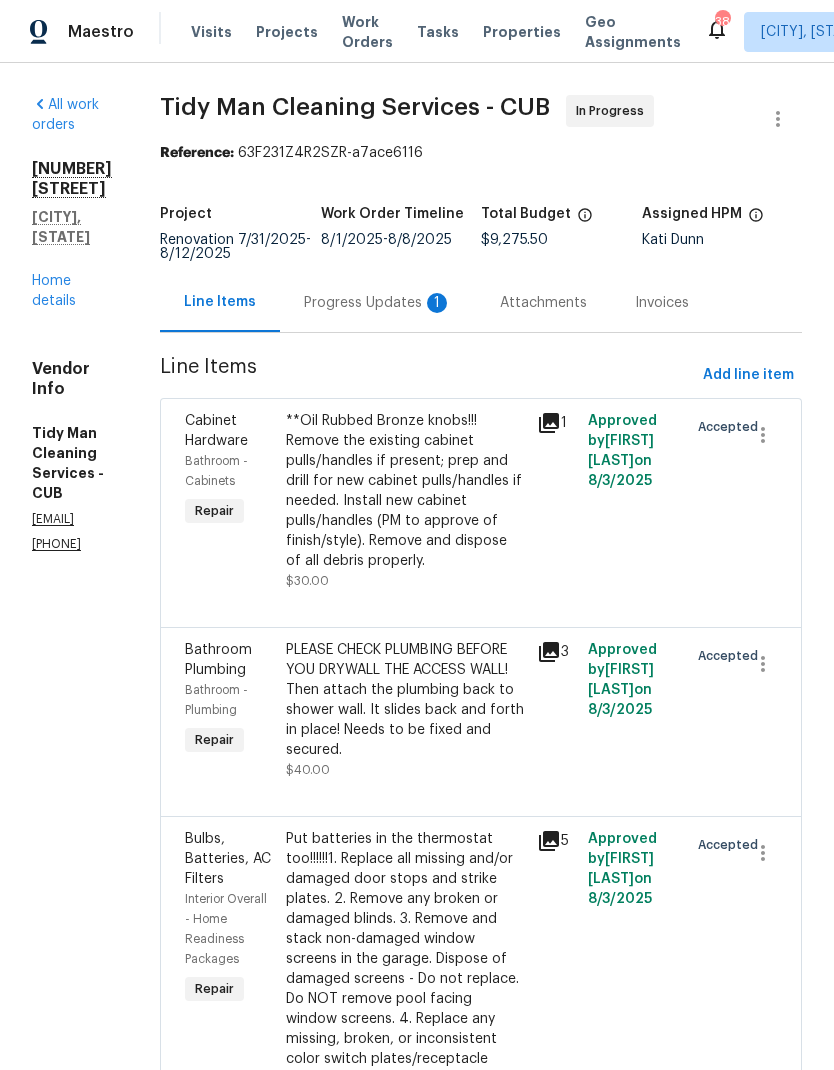 click on "Progress Updates 1" at bounding box center (378, 302) 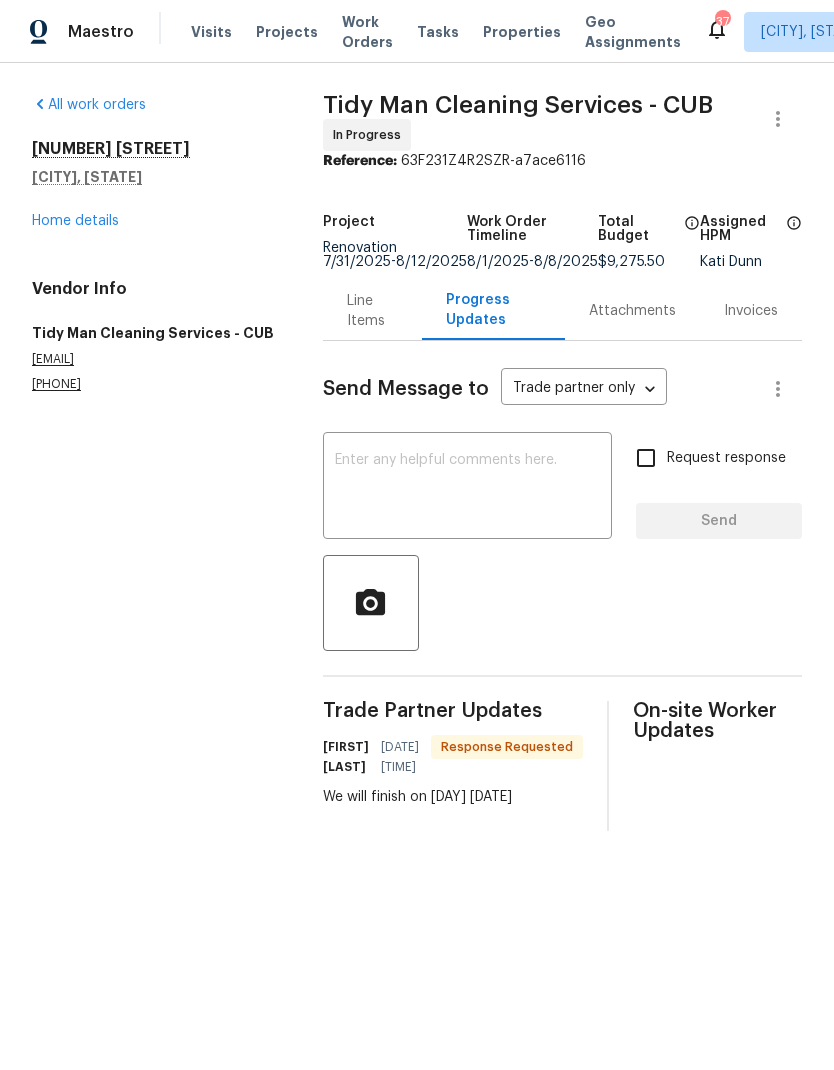 click on "Home details" at bounding box center (75, 221) 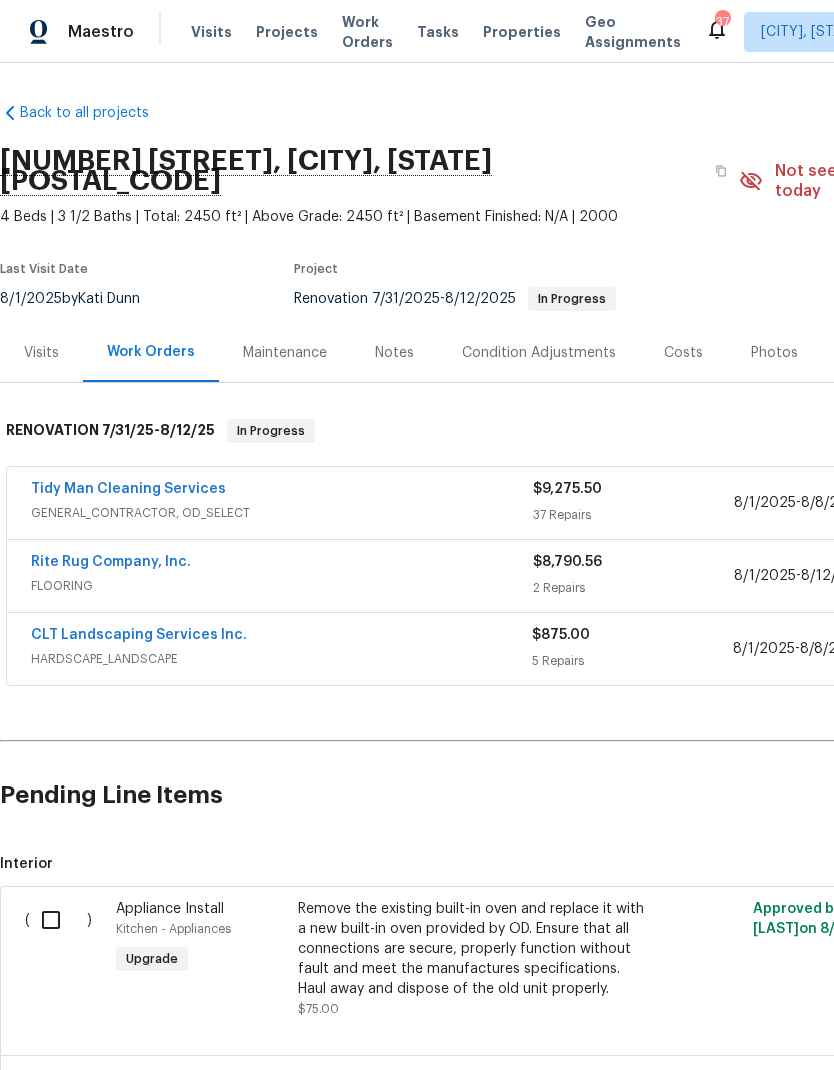 click on "Costs" at bounding box center [683, 353] 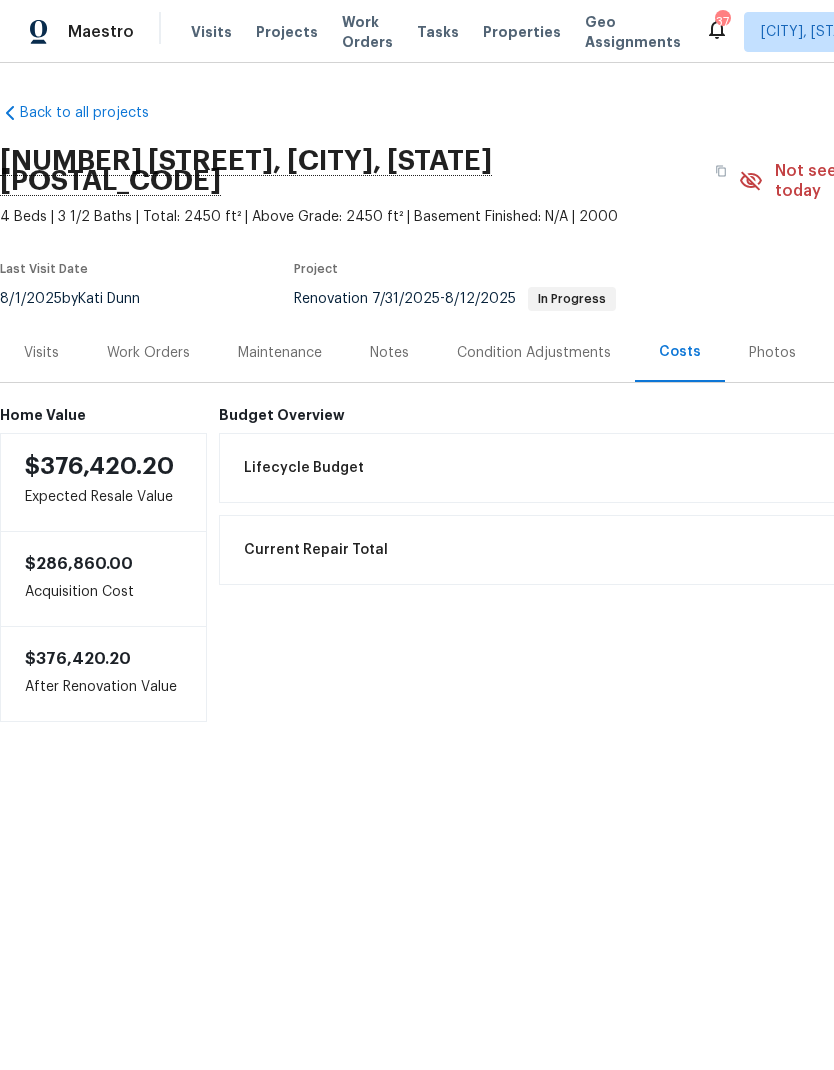 scroll, scrollTop: 0, scrollLeft: 0, axis: both 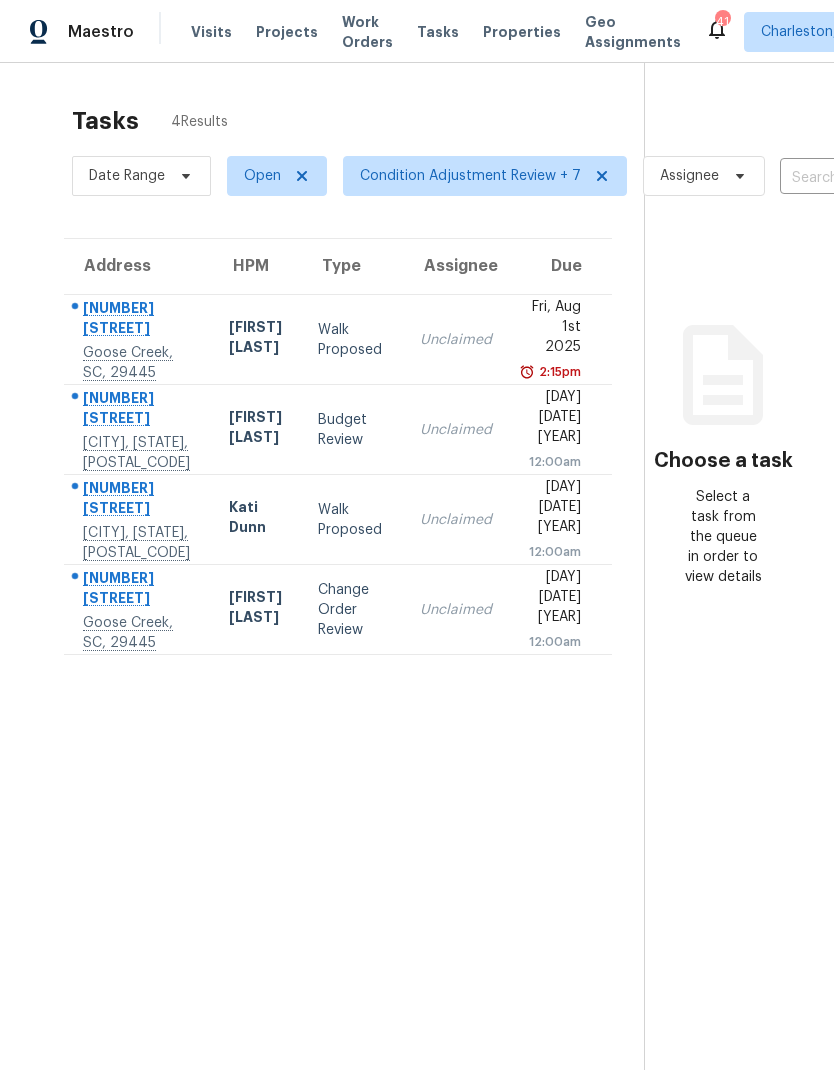 click on "Projects" at bounding box center [287, 32] 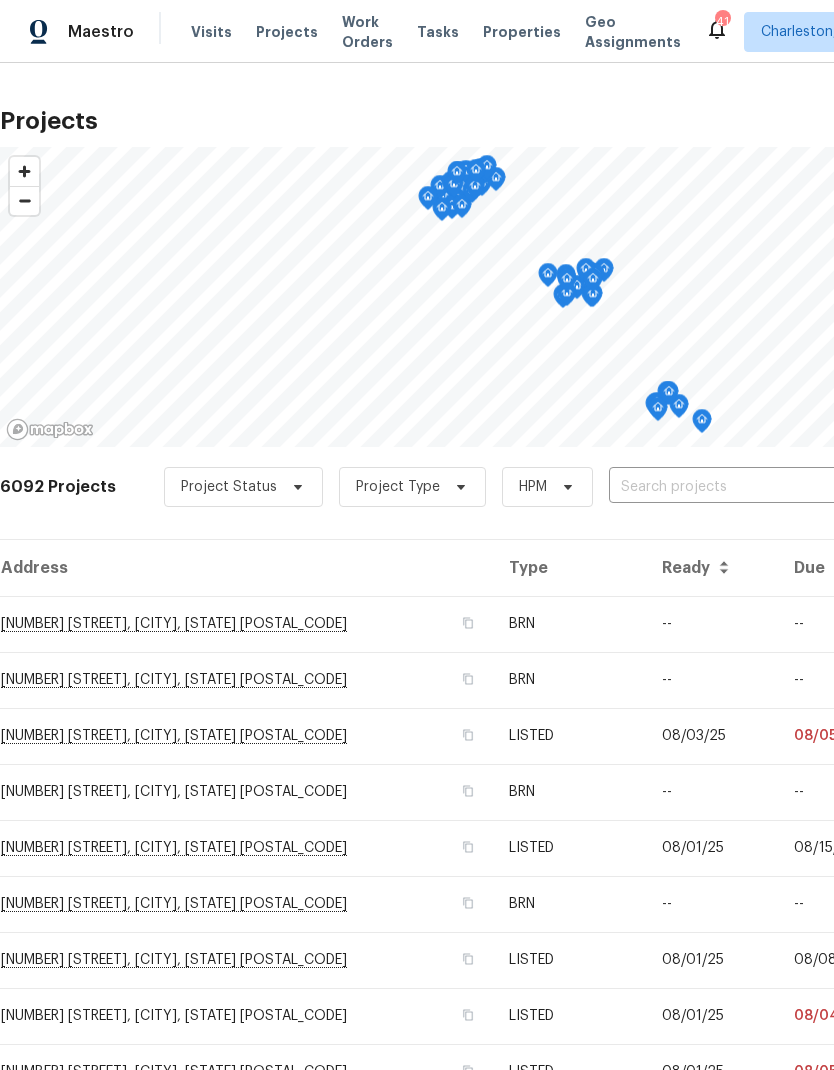 click at bounding box center (723, 487) 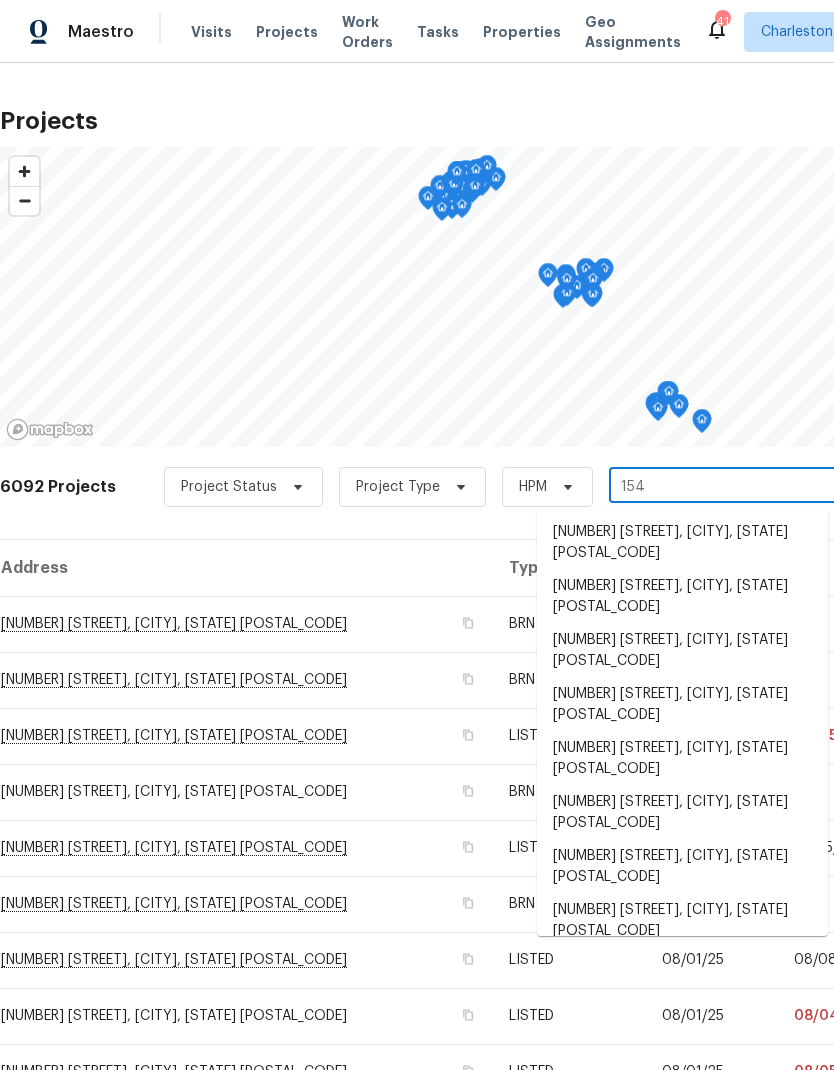type on "[NUMBER] [STREET]" 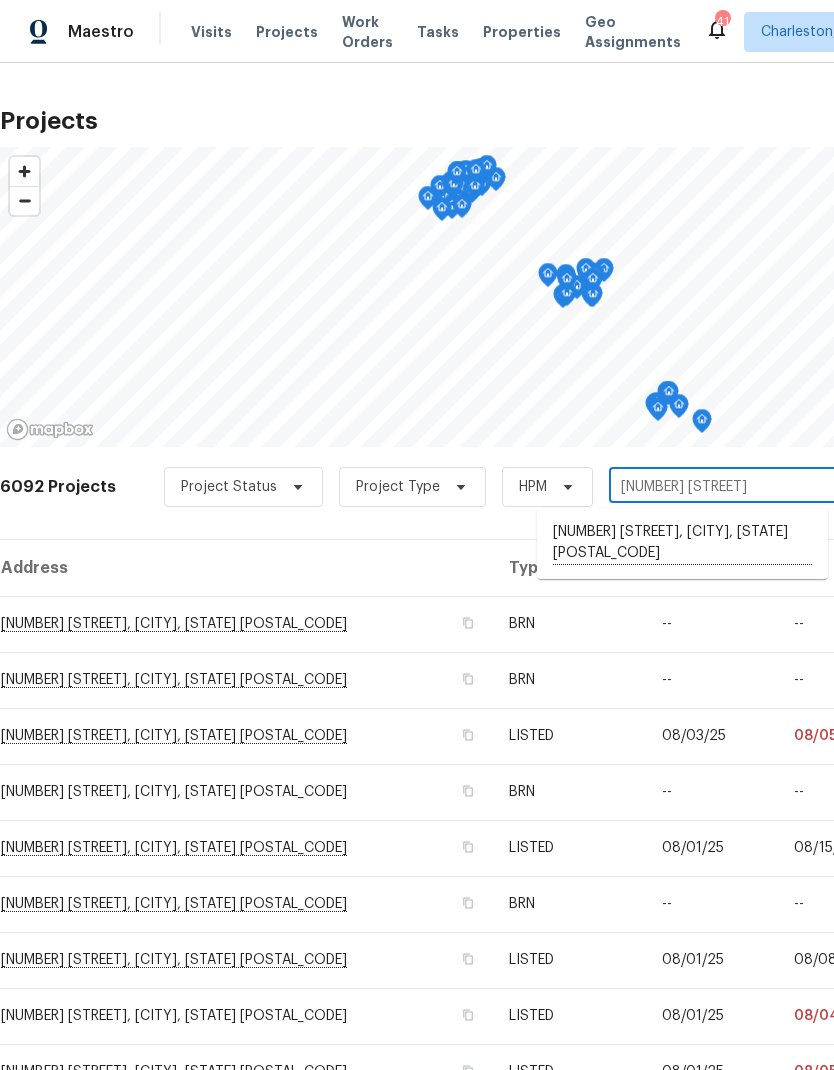 click on "[NUMBER] [STREET], [CITY], [STATE] [POSTAL_CODE]" at bounding box center [682, 543] 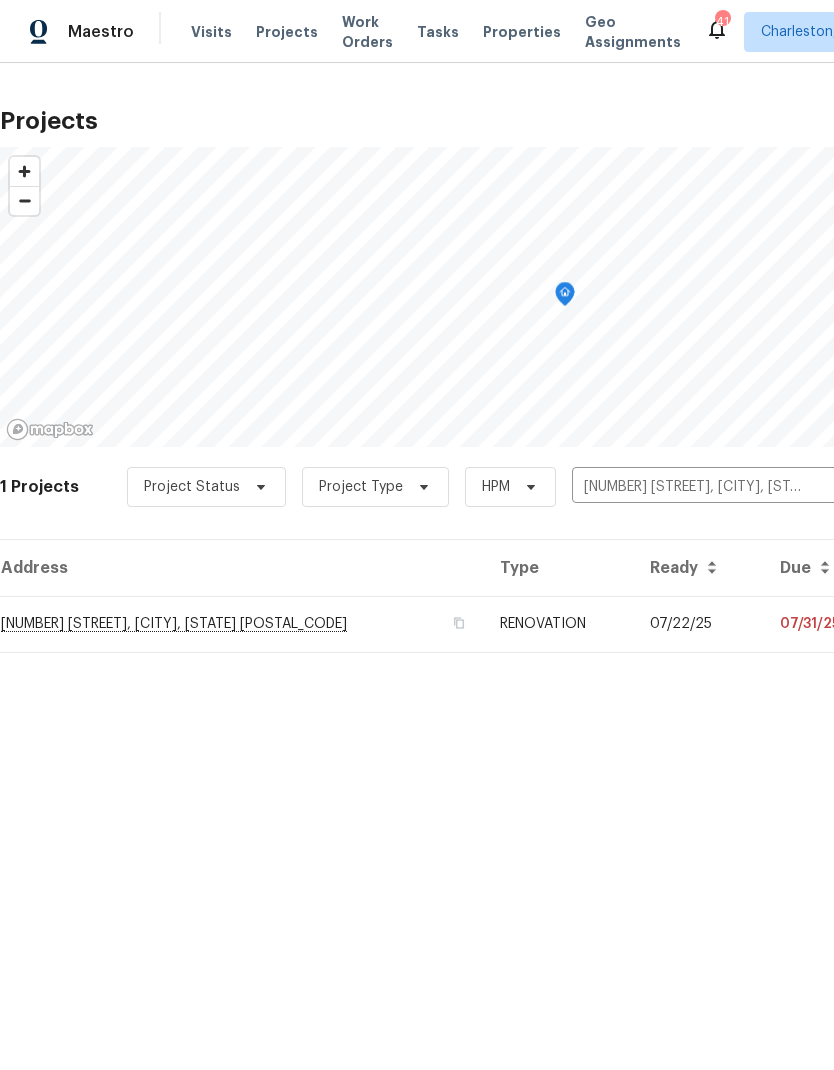 click on "[NUMBER] [STREET], [CITY], [STATE] [POSTAL_CODE]" at bounding box center [242, 624] 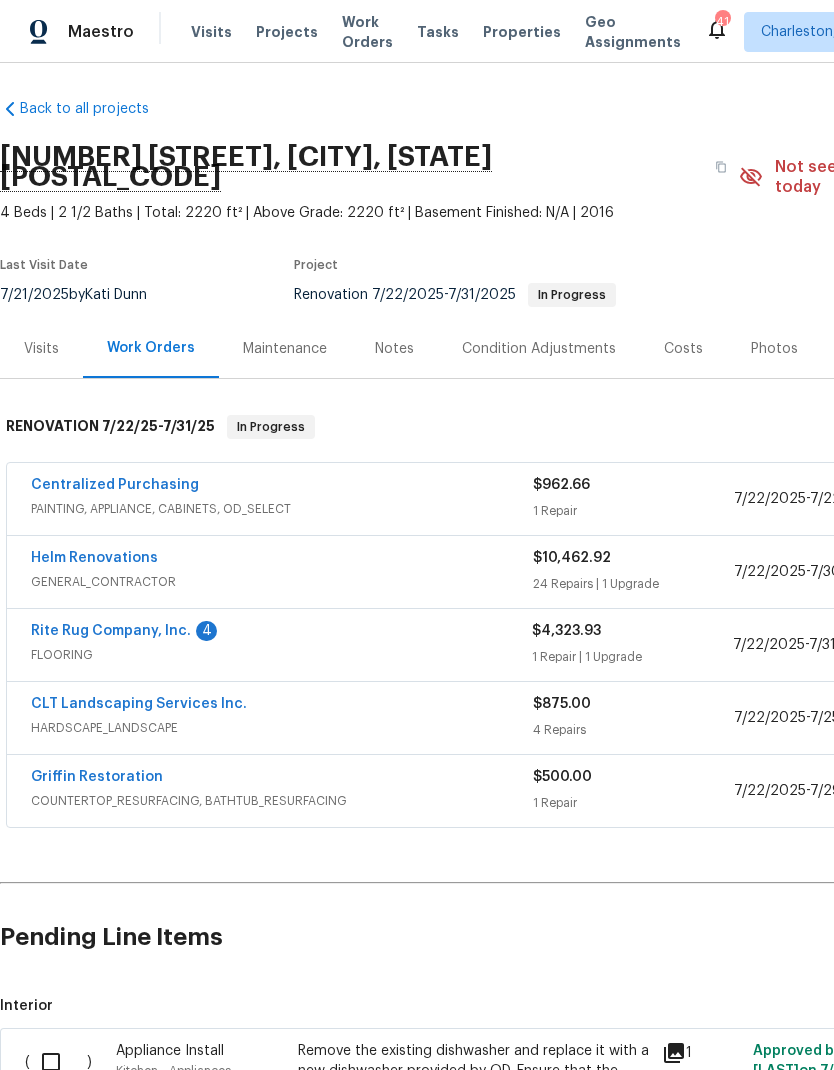 scroll, scrollTop: 4, scrollLeft: 0, axis: vertical 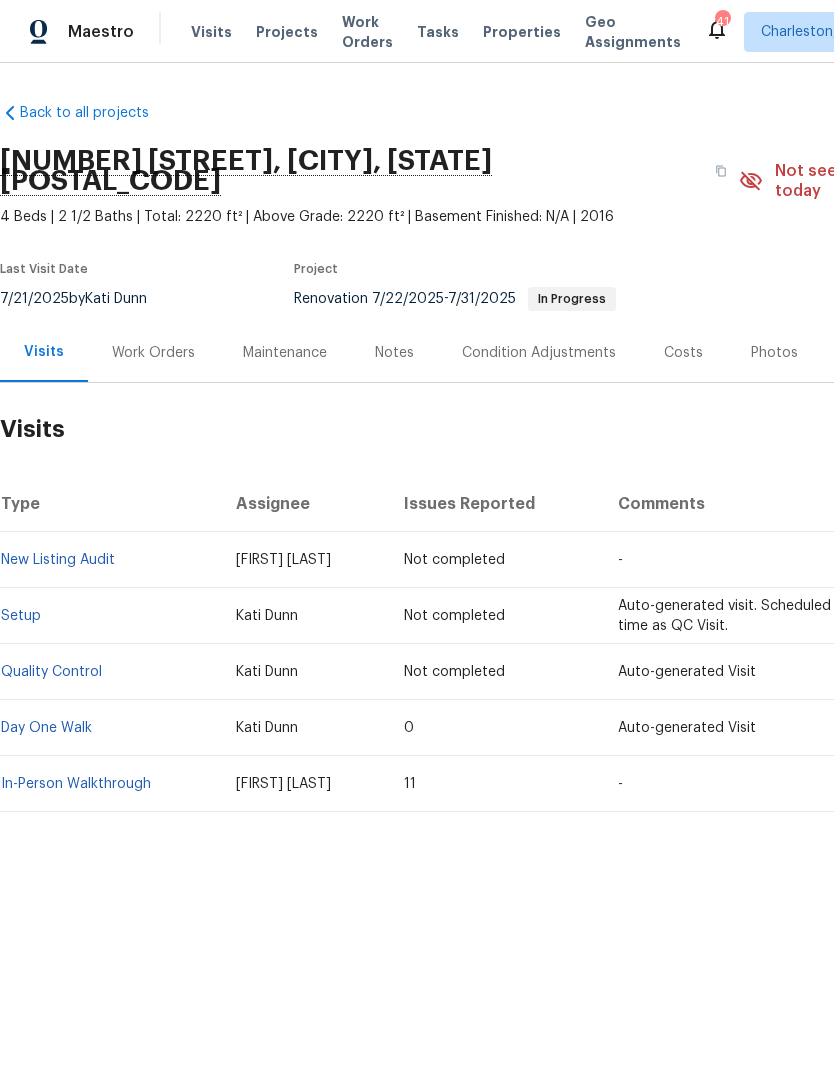 click on "Work Orders" at bounding box center [153, 353] 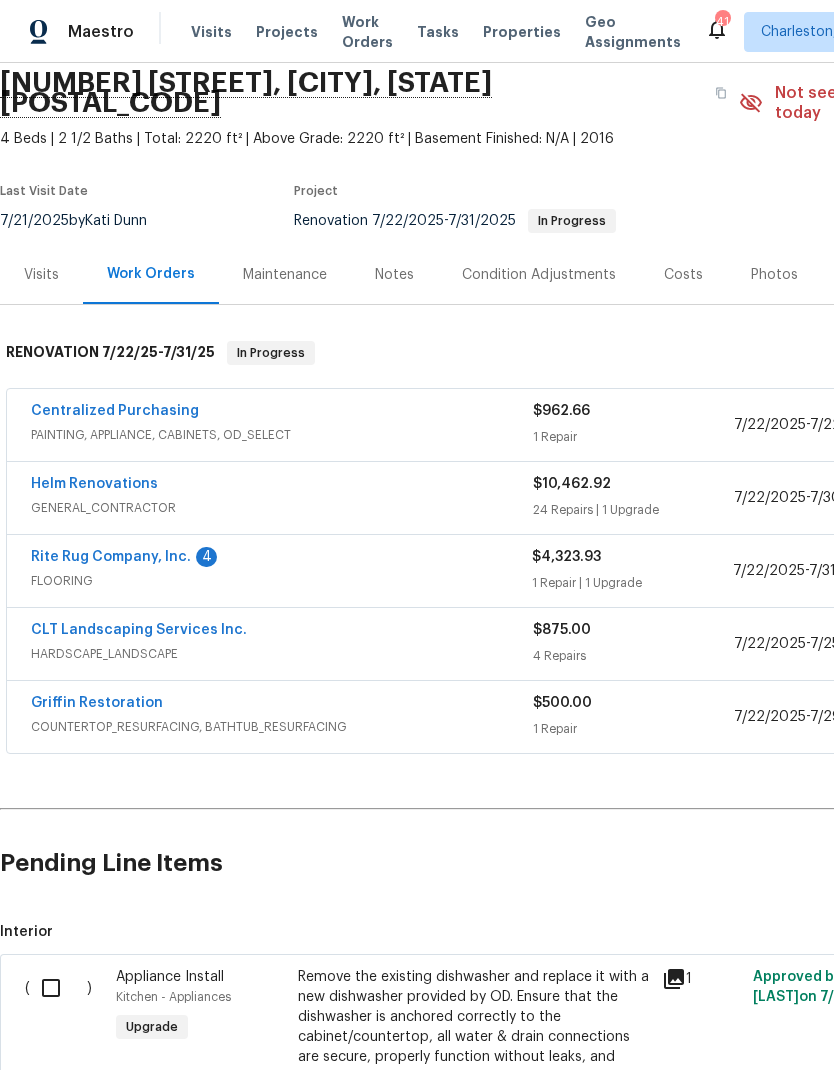 scroll, scrollTop: 79, scrollLeft: 0, axis: vertical 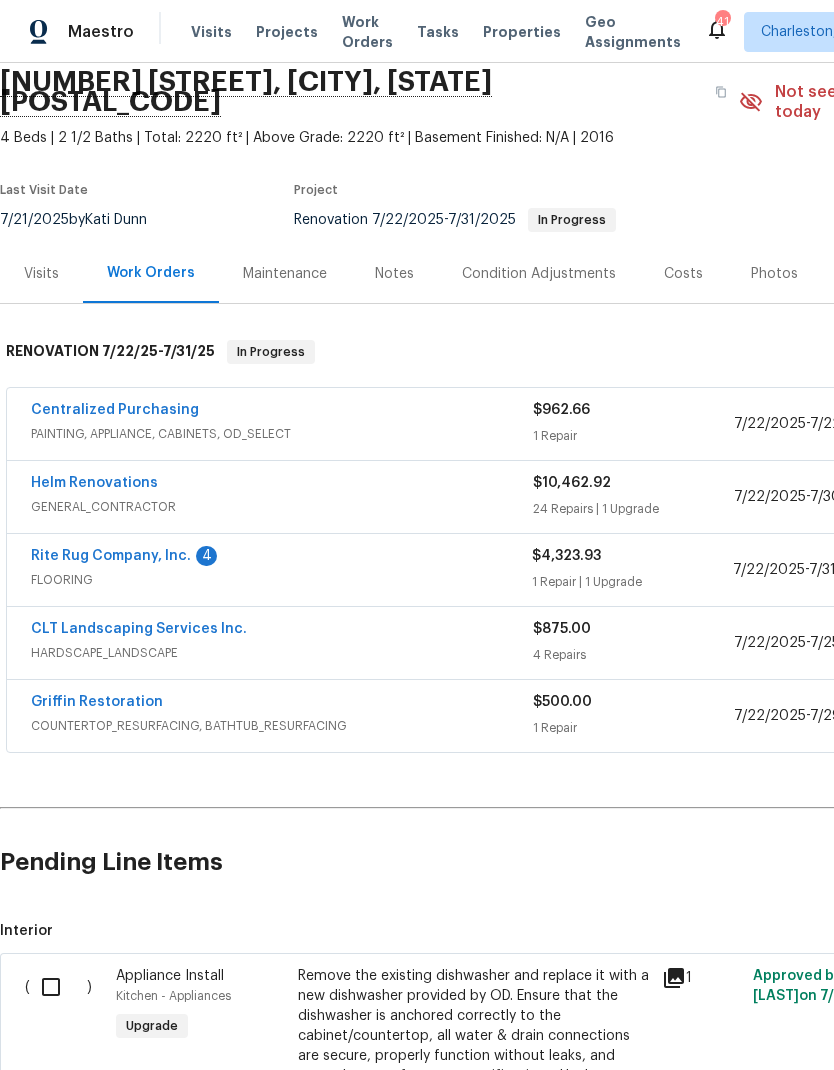 click on "Griffin Restoration" at bounding box center (282, 704) 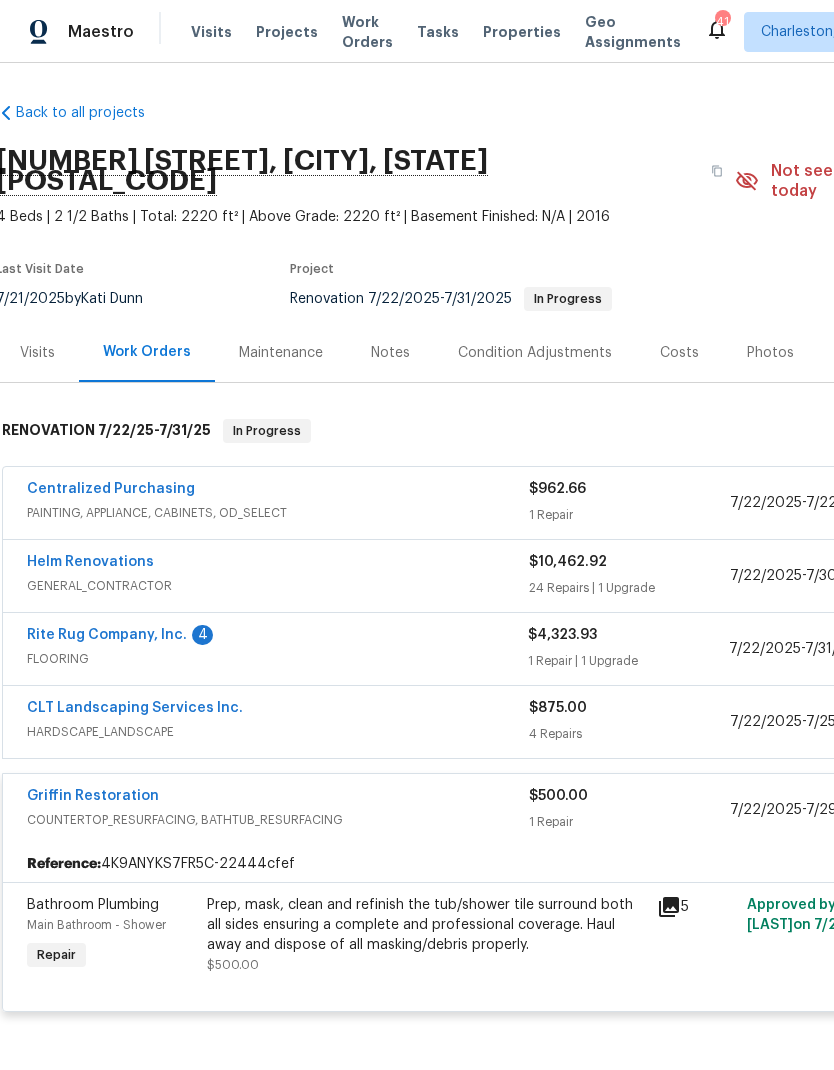 scroll, scrollTop: 0, scrollLeft: 4, axis: horizontal 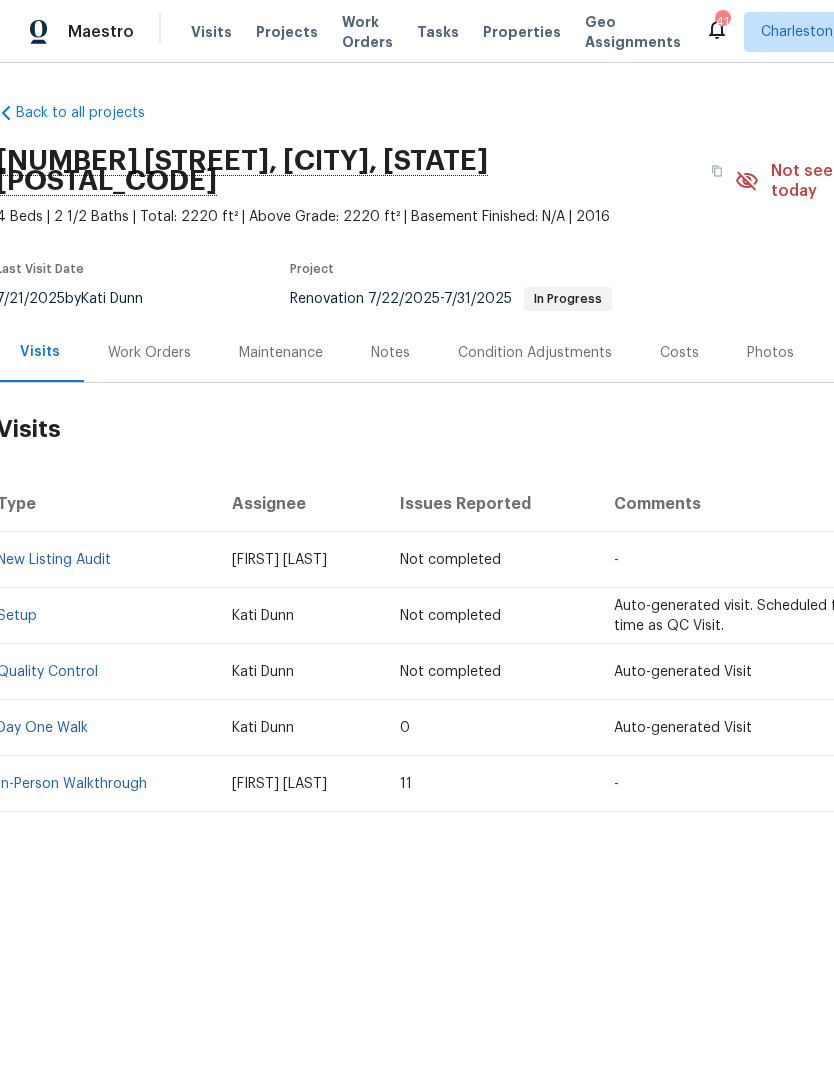 click on "Work Orders" at bounding box center (149, 353) 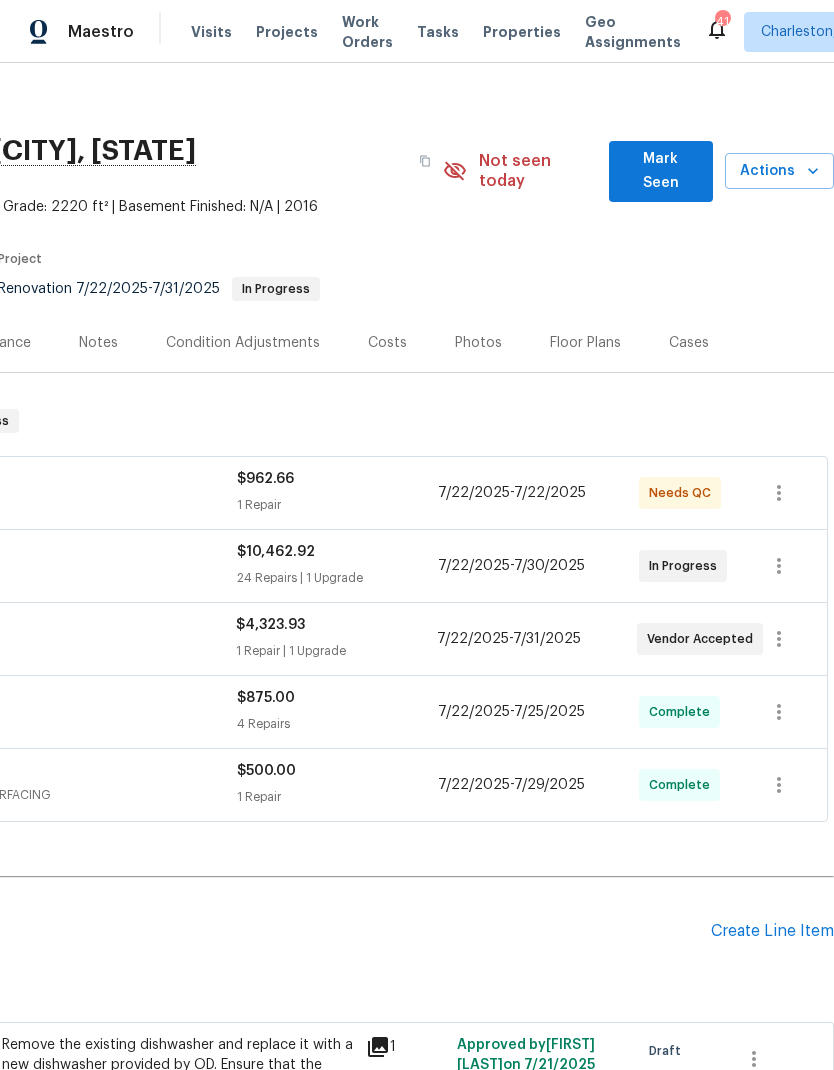 scroll, scrollTop: 10, scrollLeft: 296, axis: both 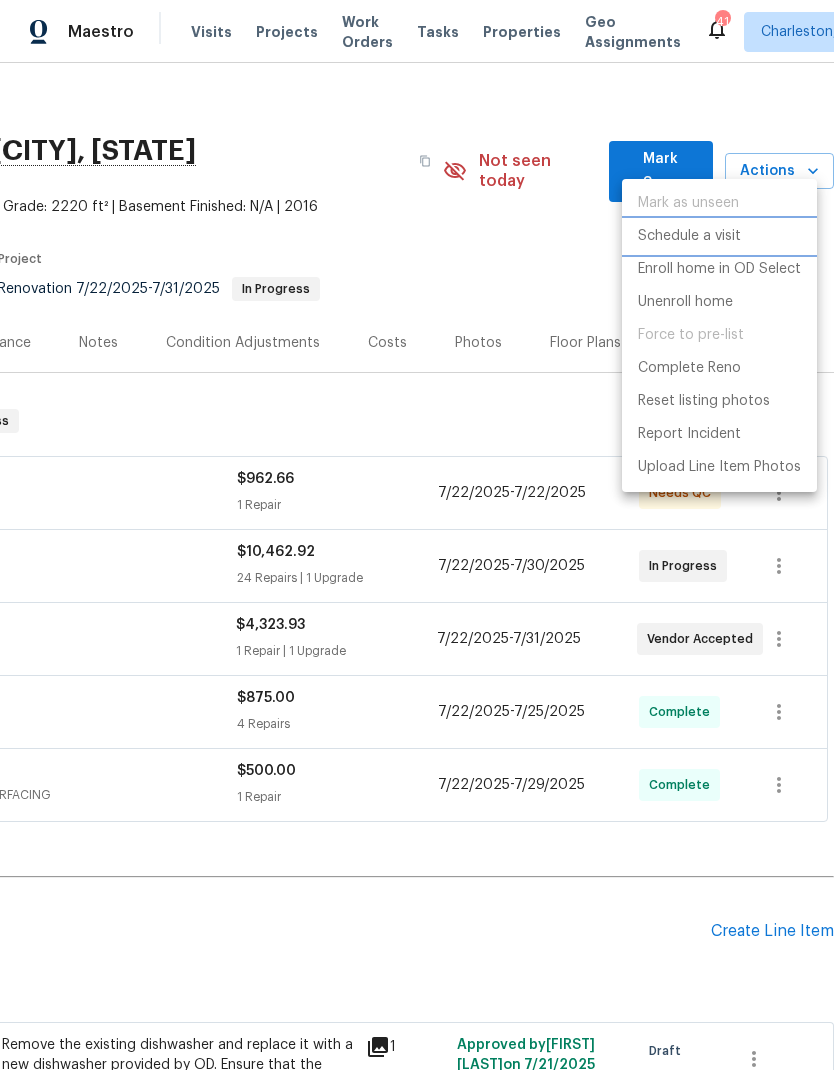 click on "Schedule a visit" at bounding box center (689, 236) 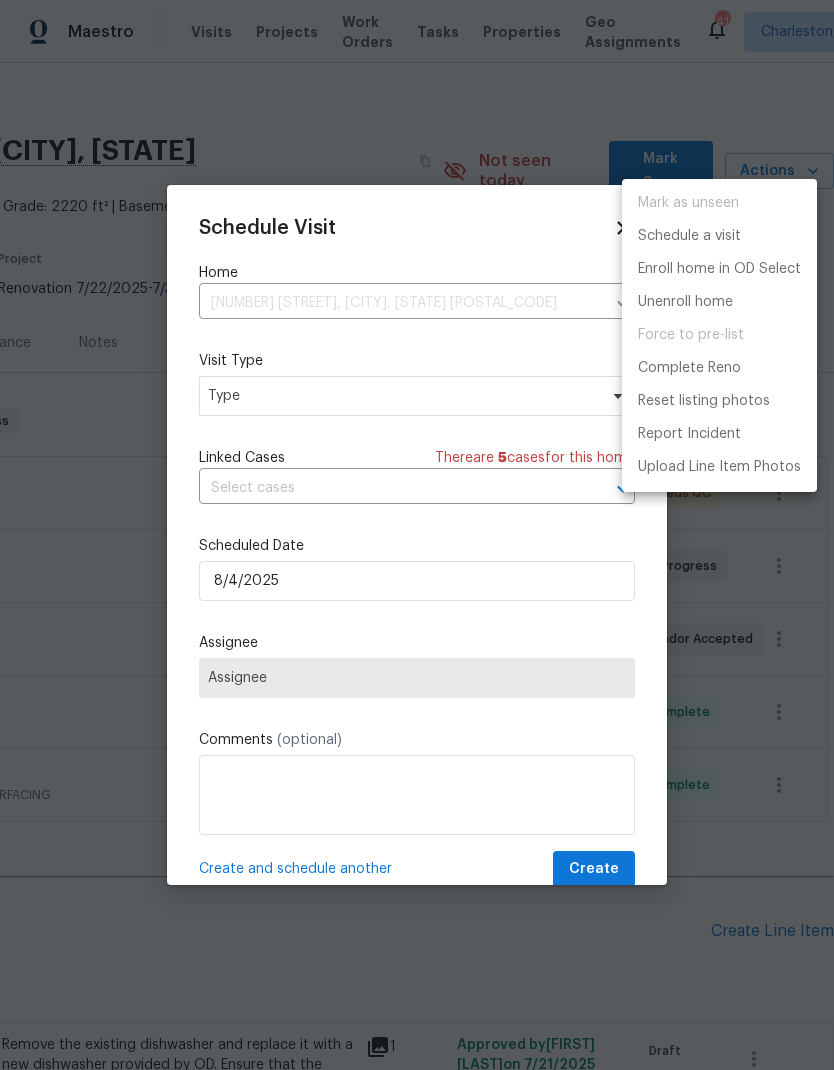 click at bounding box center [417, 535] 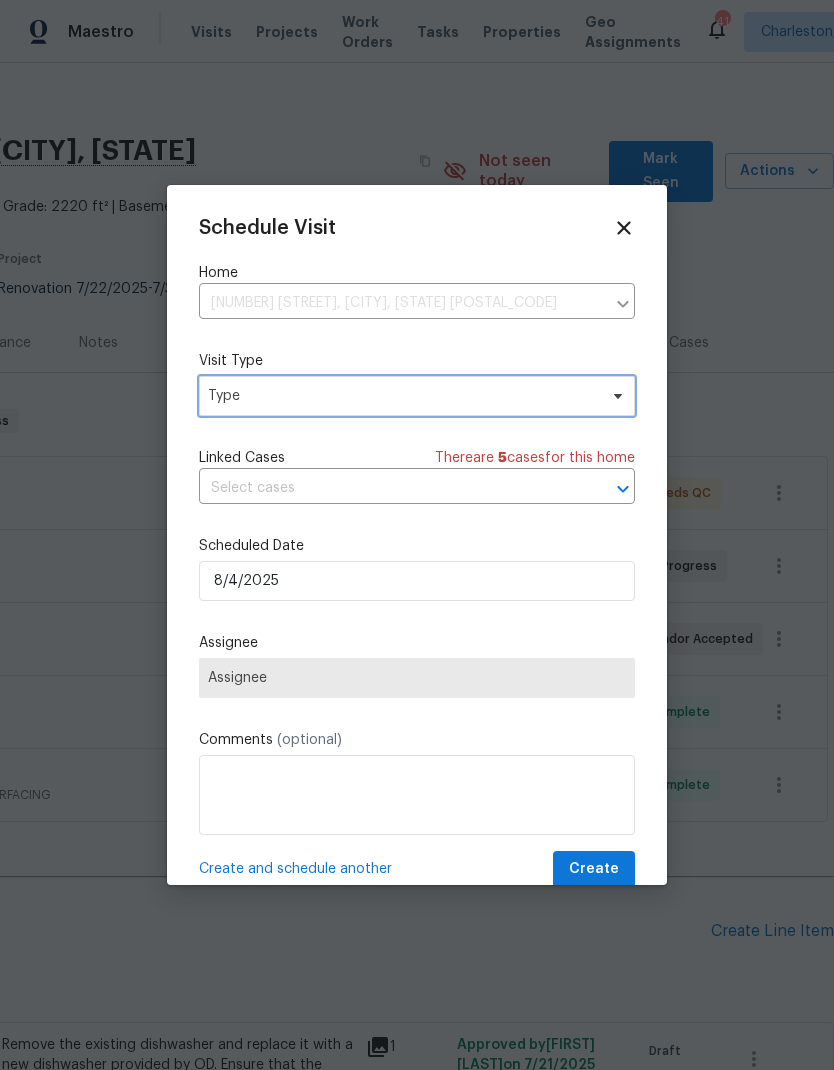 click on "Type" at bounding box center [402, 396] 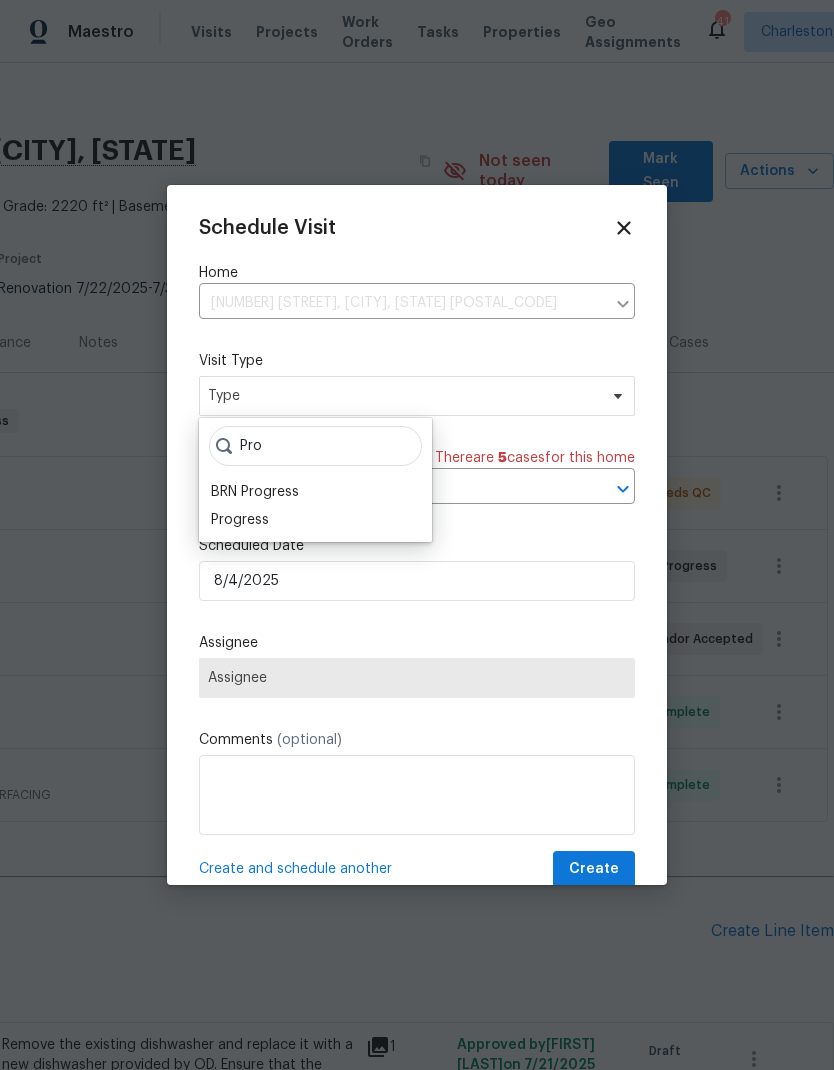 type on "Pro" 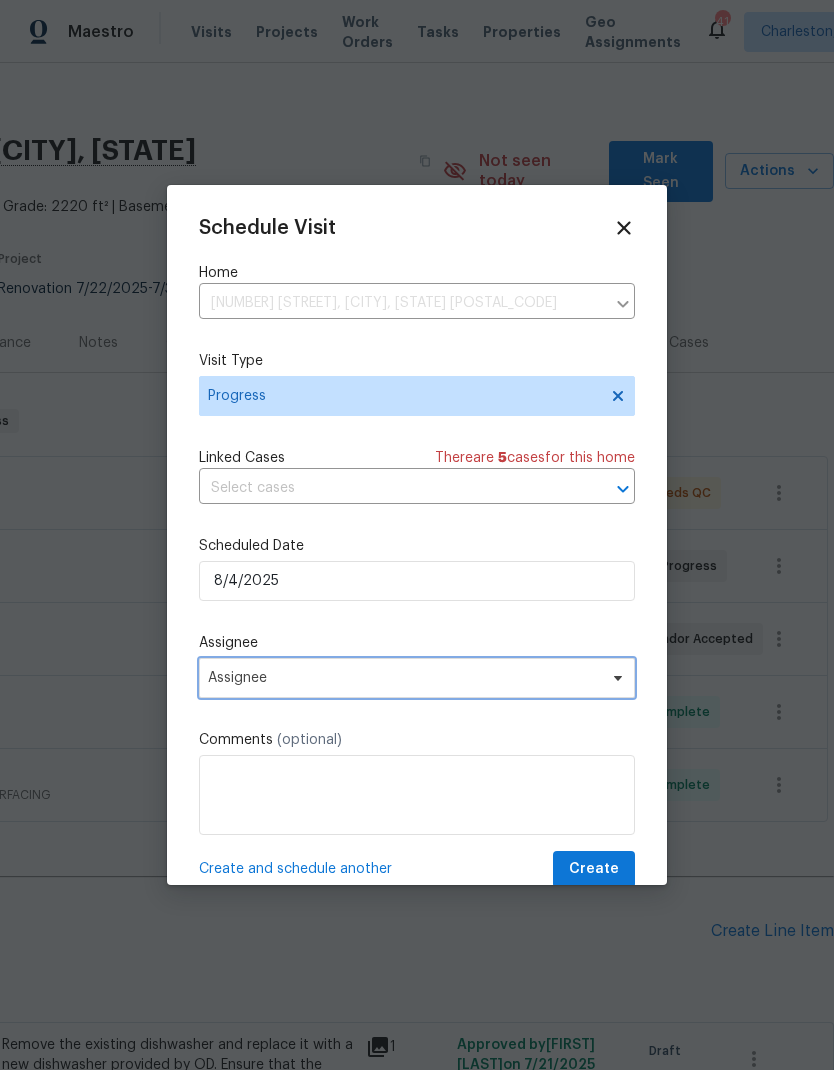 click on "Assignee" at bounding box center [404, 678] 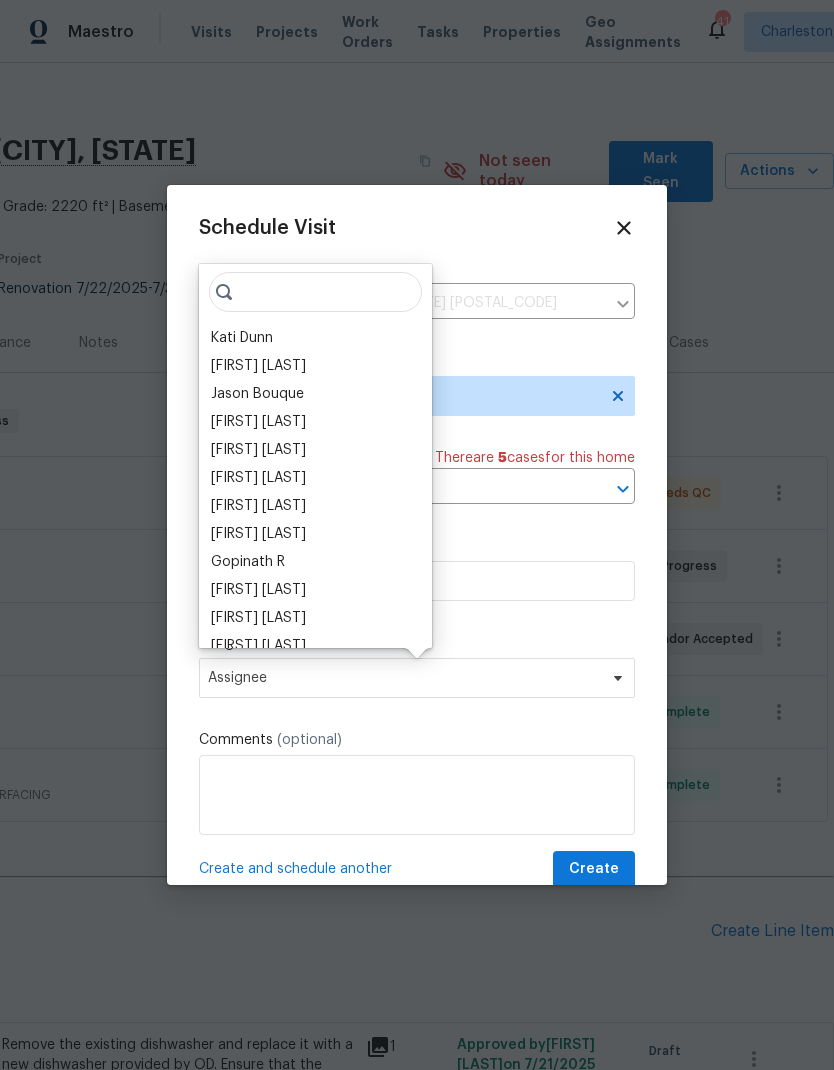 click on "[FIRST] [LAST]" at bounding box center [258, 366] 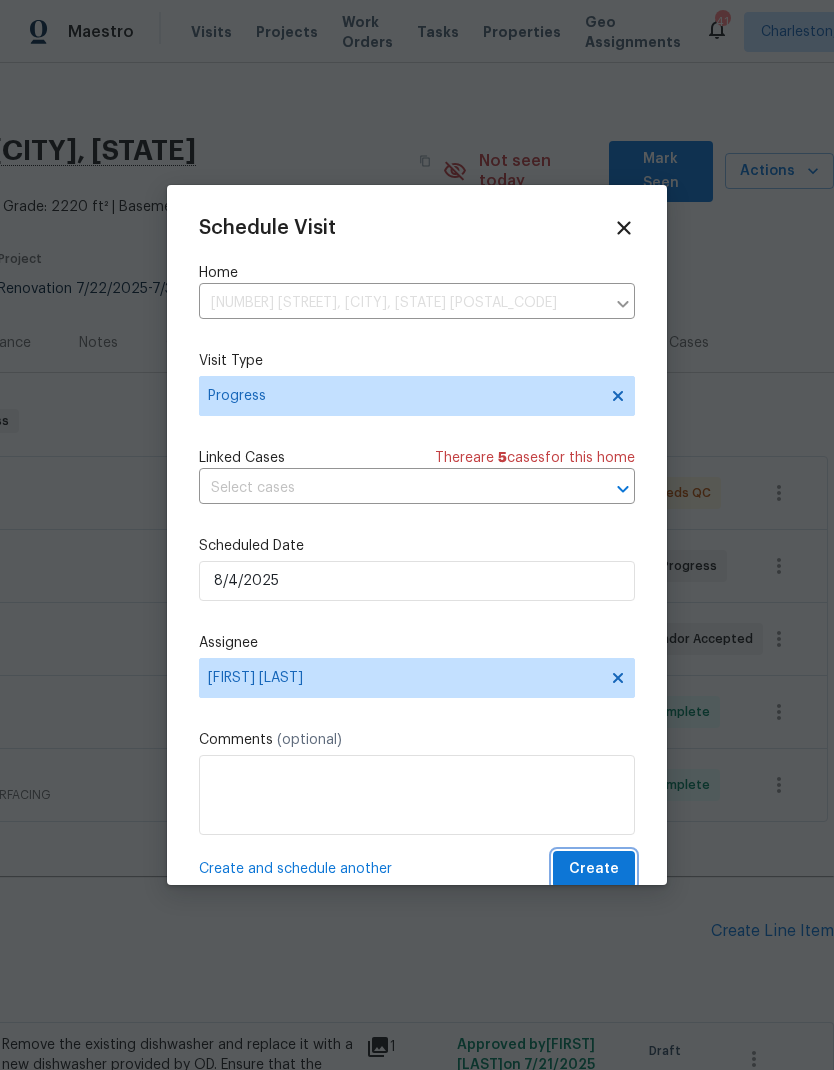 click on "Create" at bounding box center [594, 869] 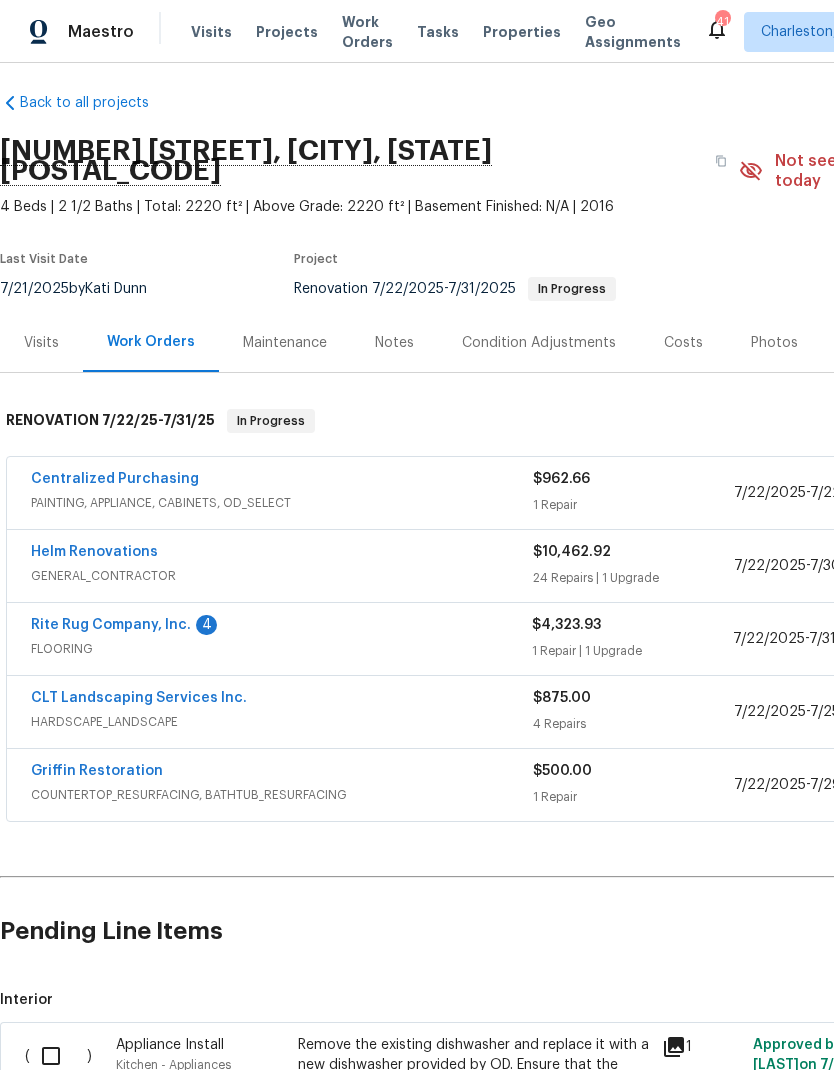 scroll, scrollTop: 10, scrollLeft: 0, axis: vertical 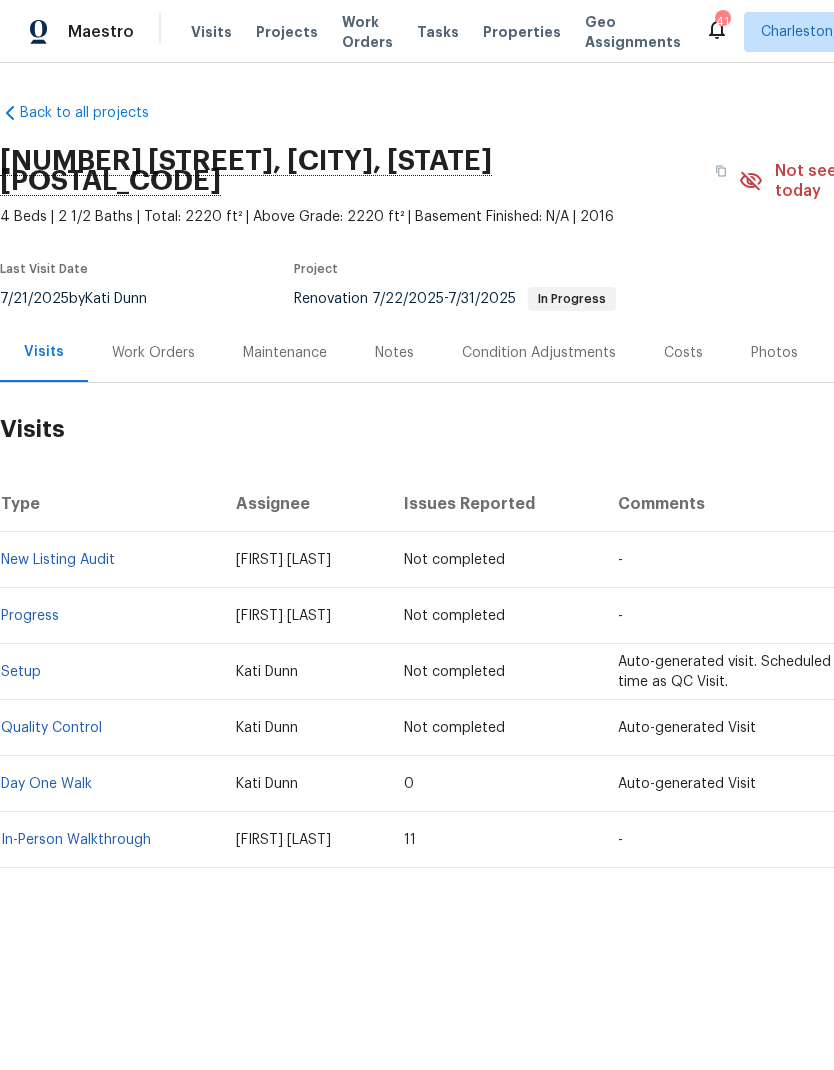 click on "Setup" at bounding box center [21, 672] 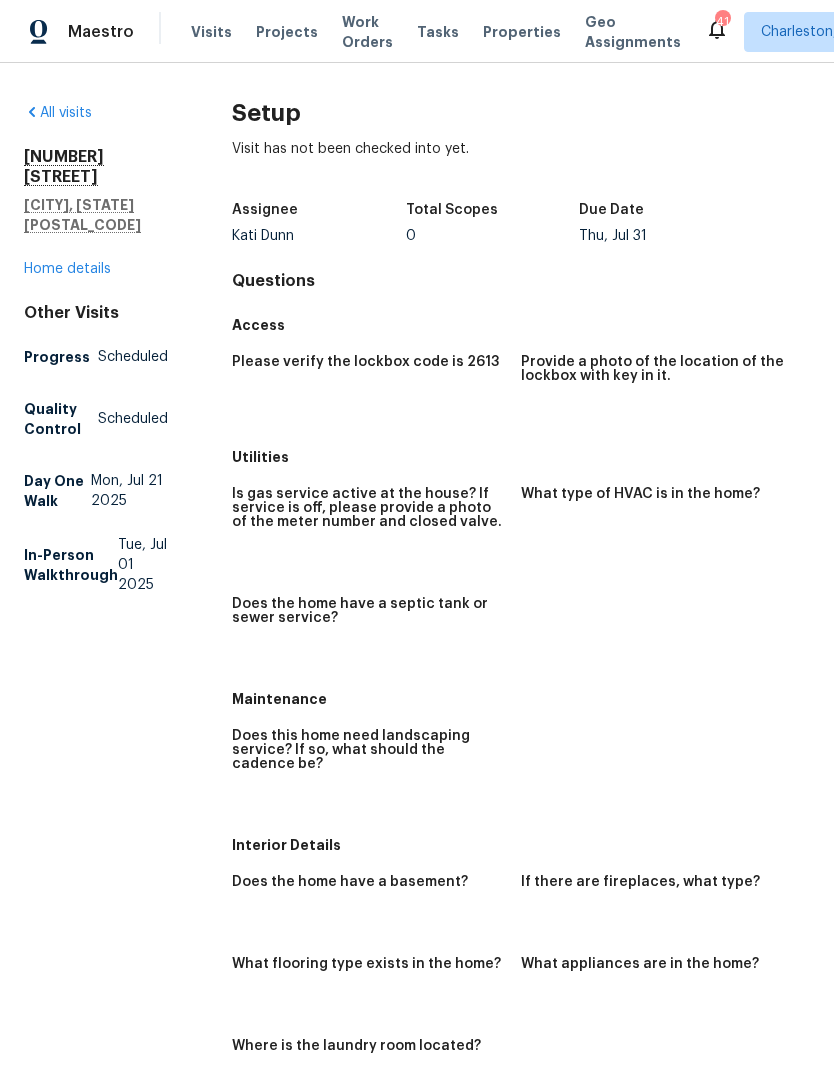 scroll, scrollTop: 0, scrollLeft: 0, axis: both 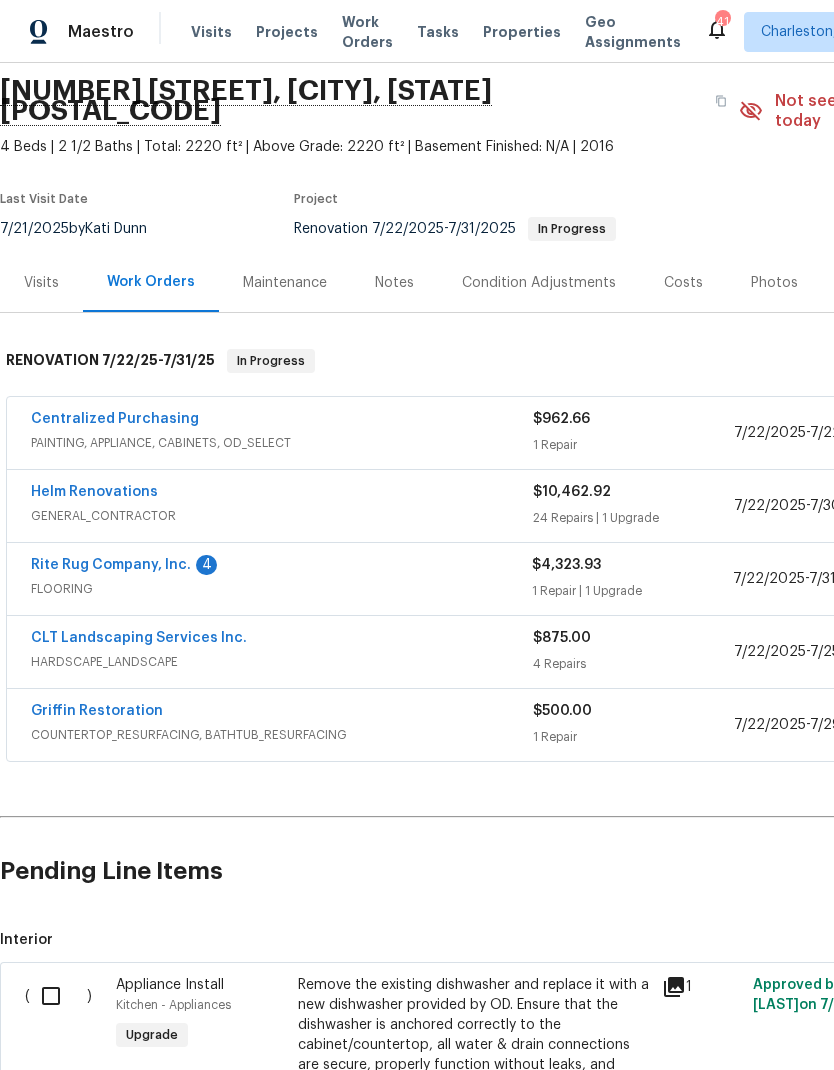 click on "COUNTERTOP_RESURFACING, BATHTUB_RESURFACING" at bounding box center [282, 735] 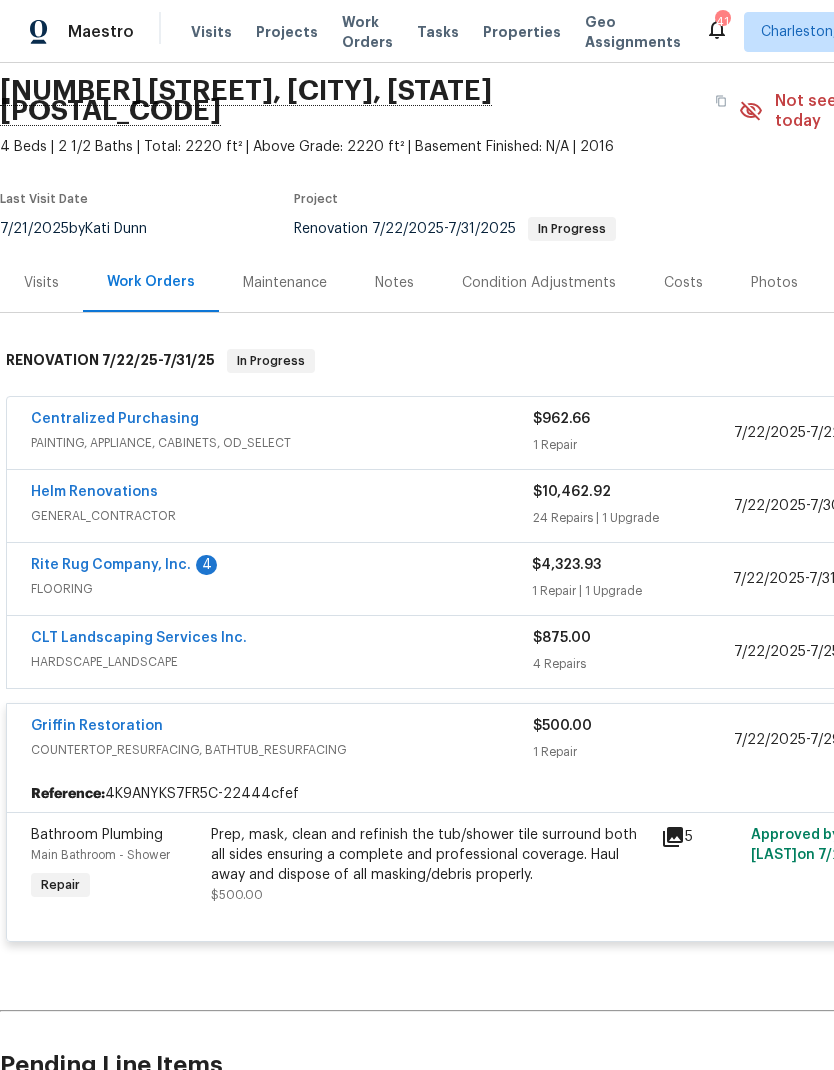 click on "COUNTERTOP_RESURFACING, BATHTUB_RESURFACING" at bounding box center (282, 750) 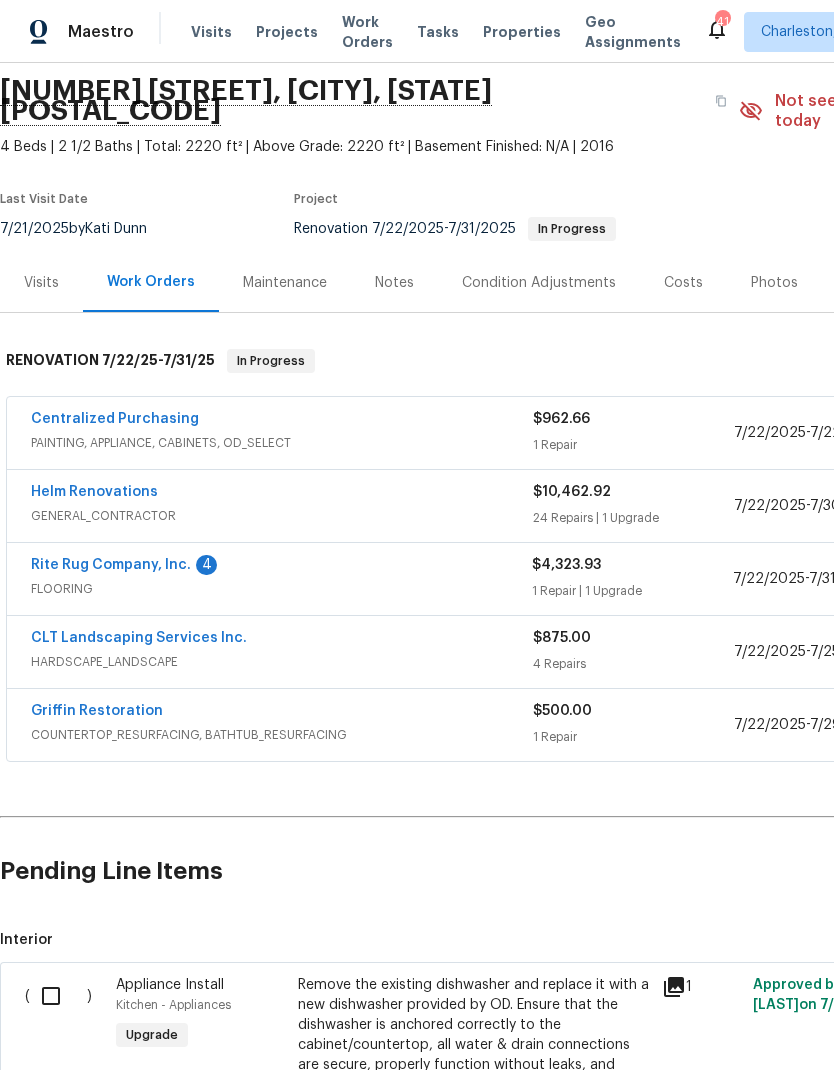 click on "CLT Landscaping Services Inc. HARDSCAPE_LANDSCAPE" at bounding box center (282, 652) 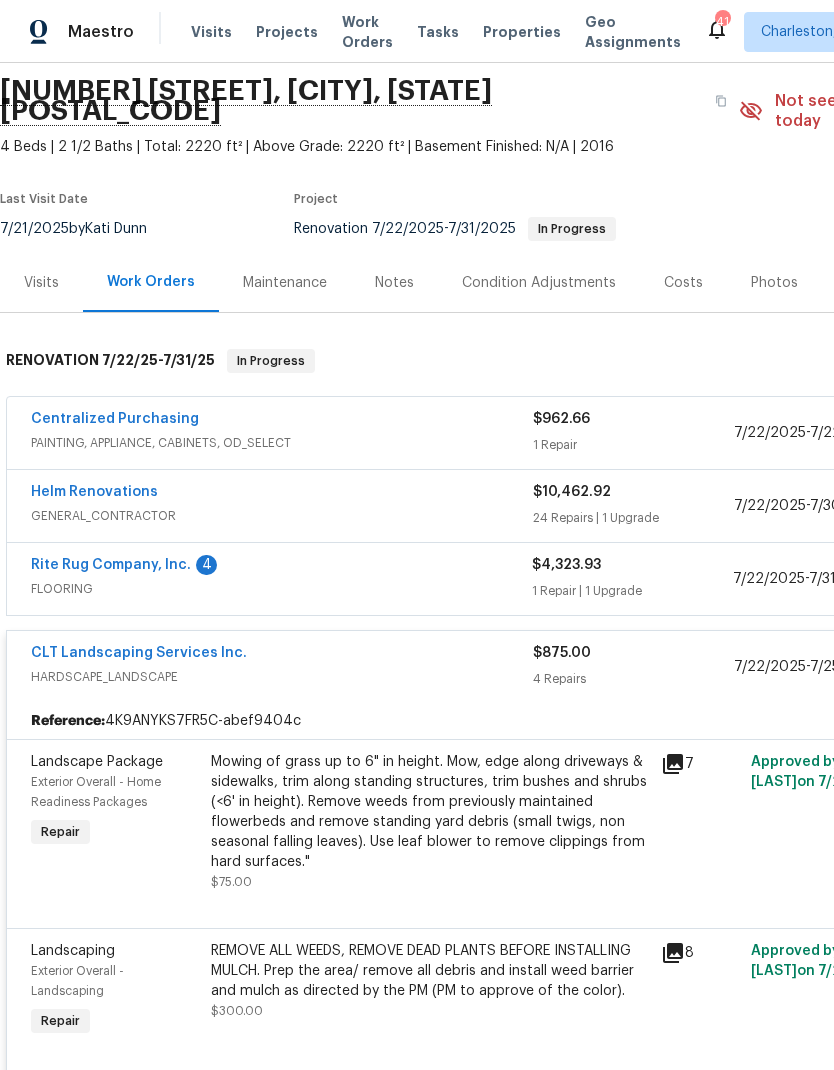 click on "CLT Landscaping Services Inc. HARDSCAPE_LANDSCAPE" at bounding box center [282, 667] 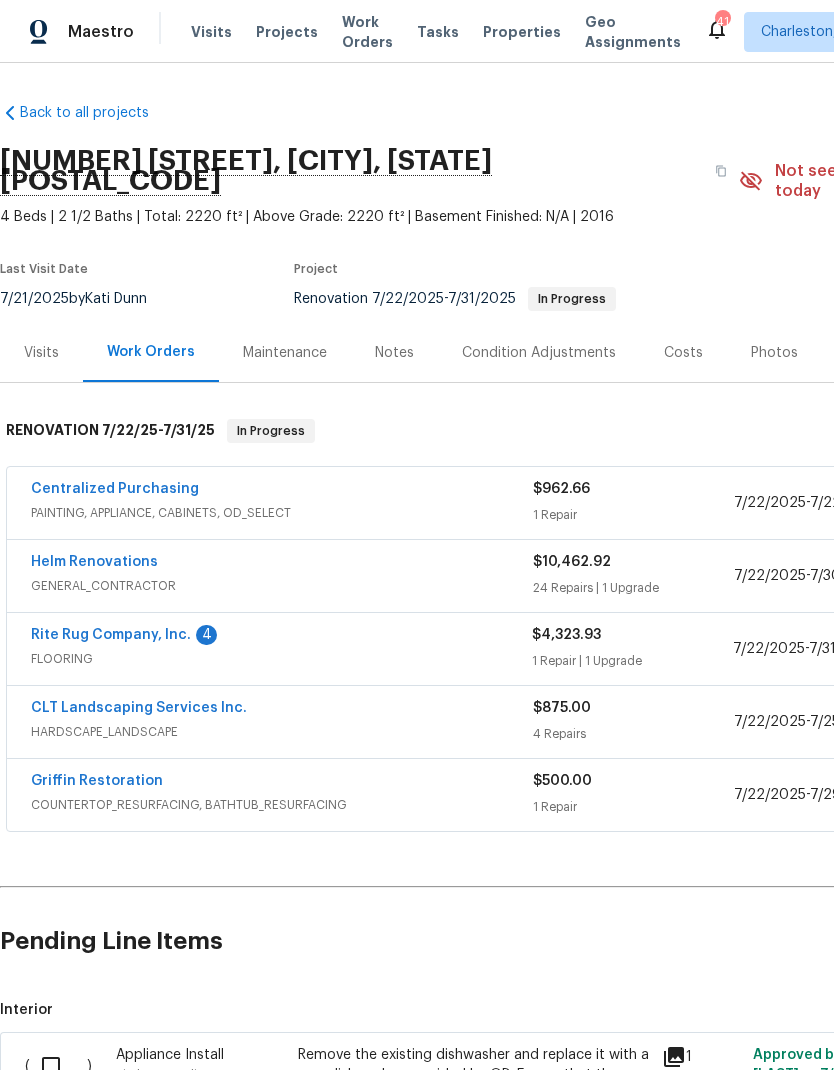 scroll, scrollTop: 0, scrollLeft: 0, axis: both 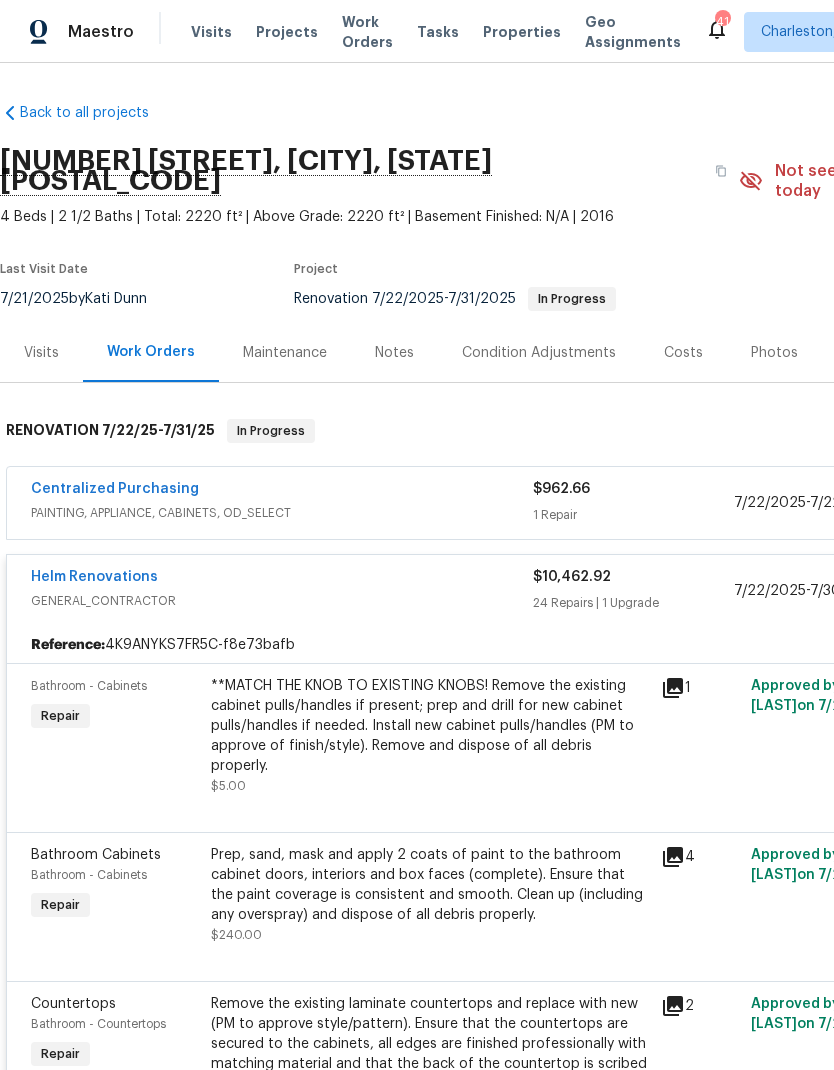 click on "Helm Renovations" at bounding box center (94, 577) 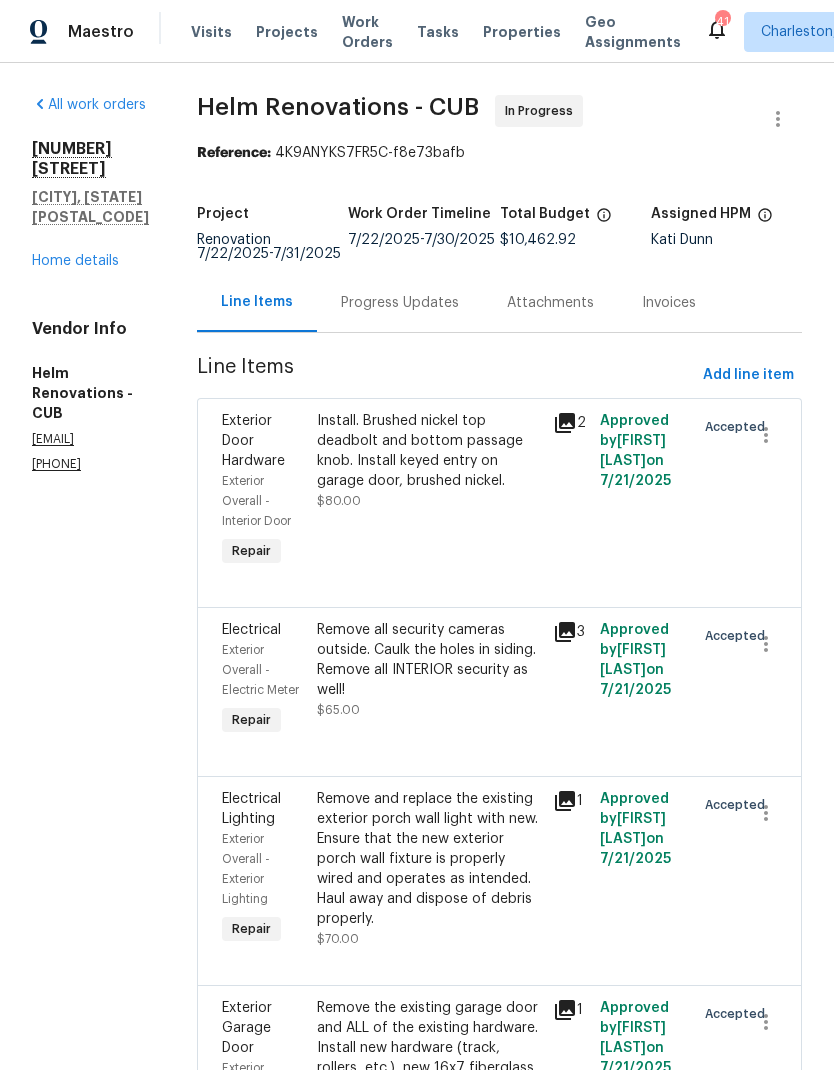 click on "Progress Updates" at bounding box center [400, 303] 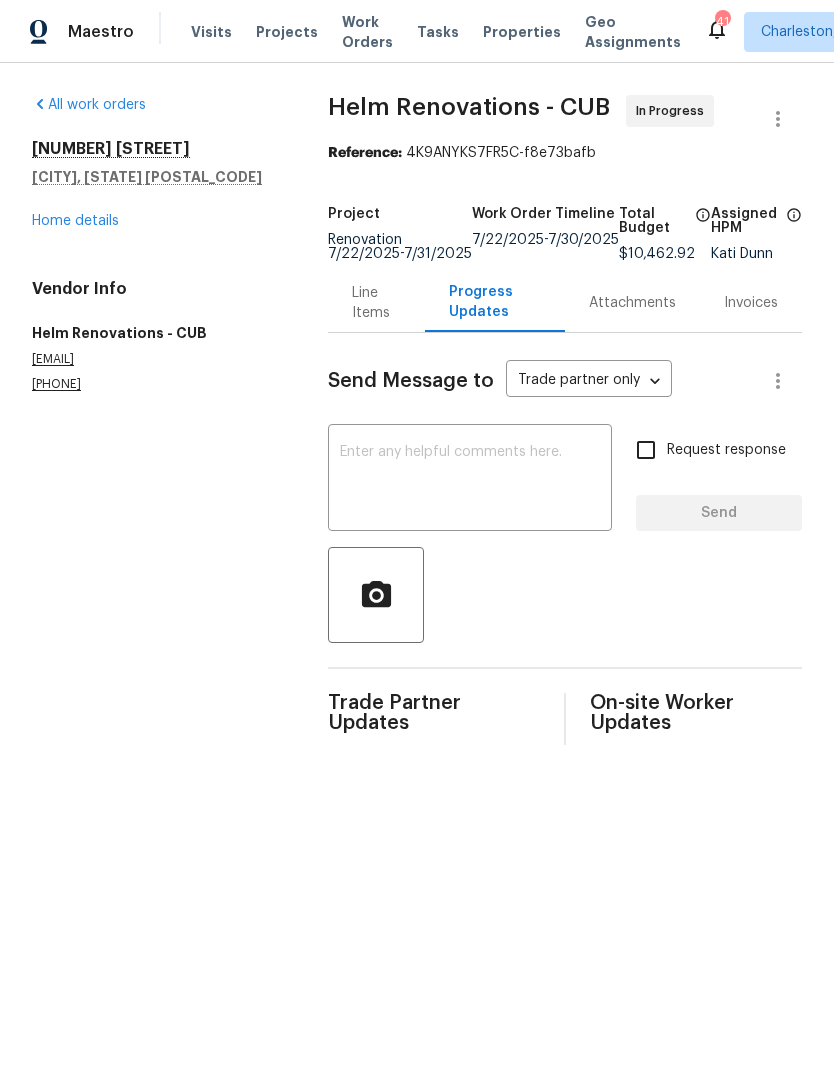 click on "Line Items" at bounding box center (376, 303) 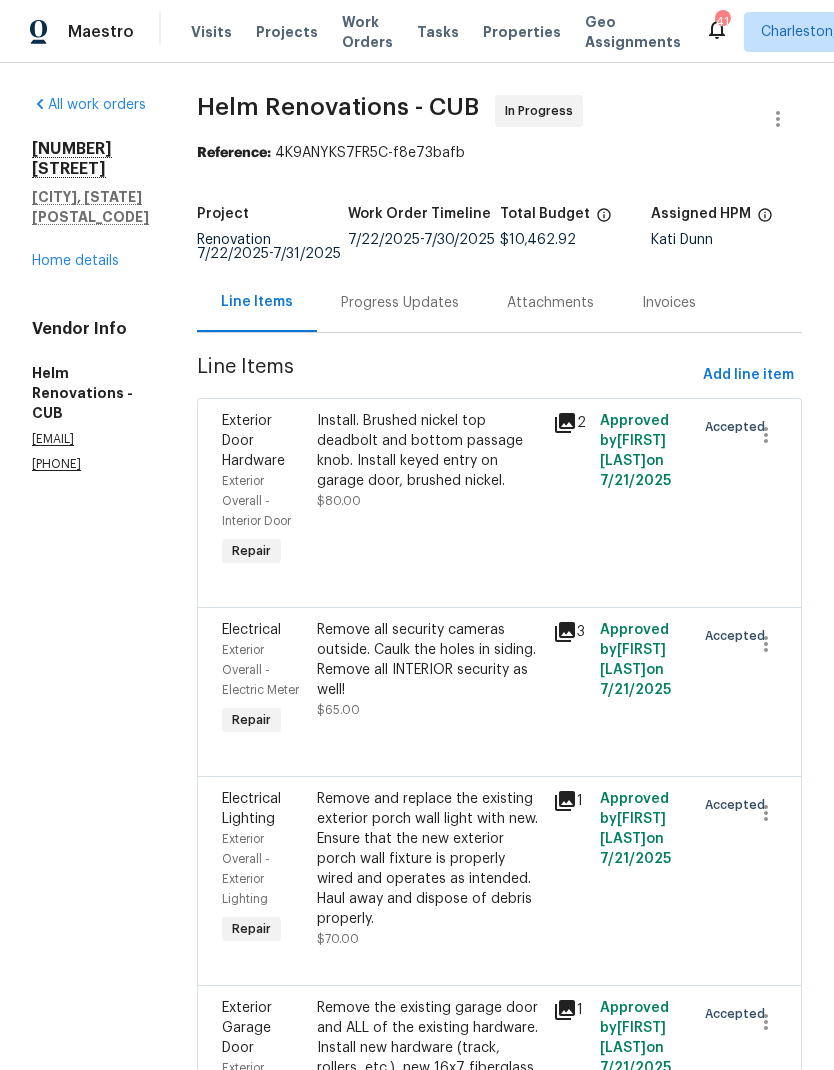 click on "Home details" at bounding box center [75, 261] 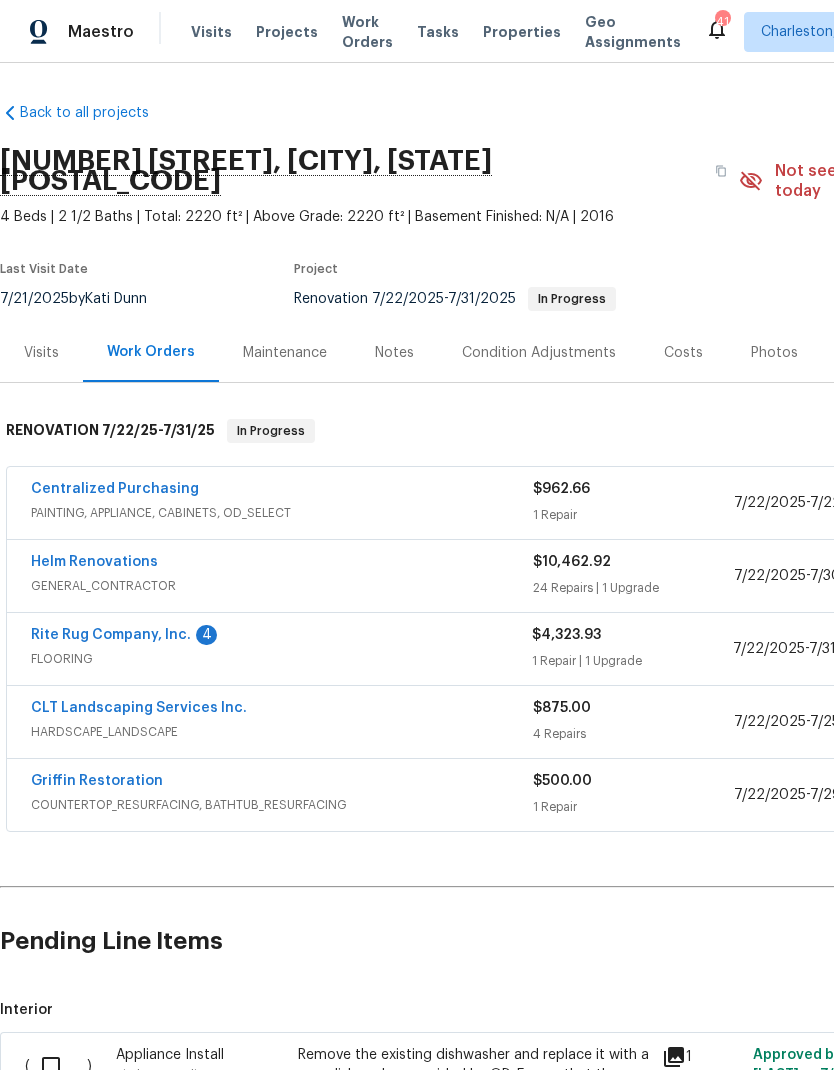 scroll, scrollTop: 0, scrollLeft: 0, axis: both 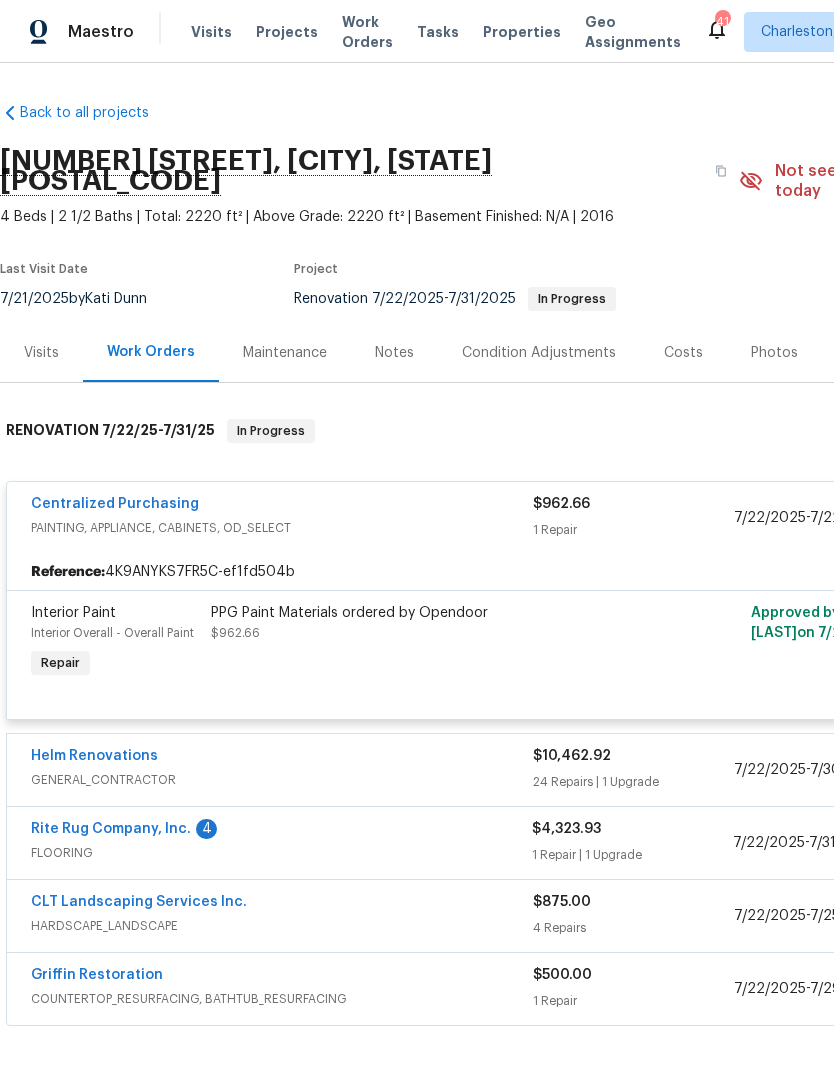 click on "Centralized Purchasing" at bounding box center (282, 506) 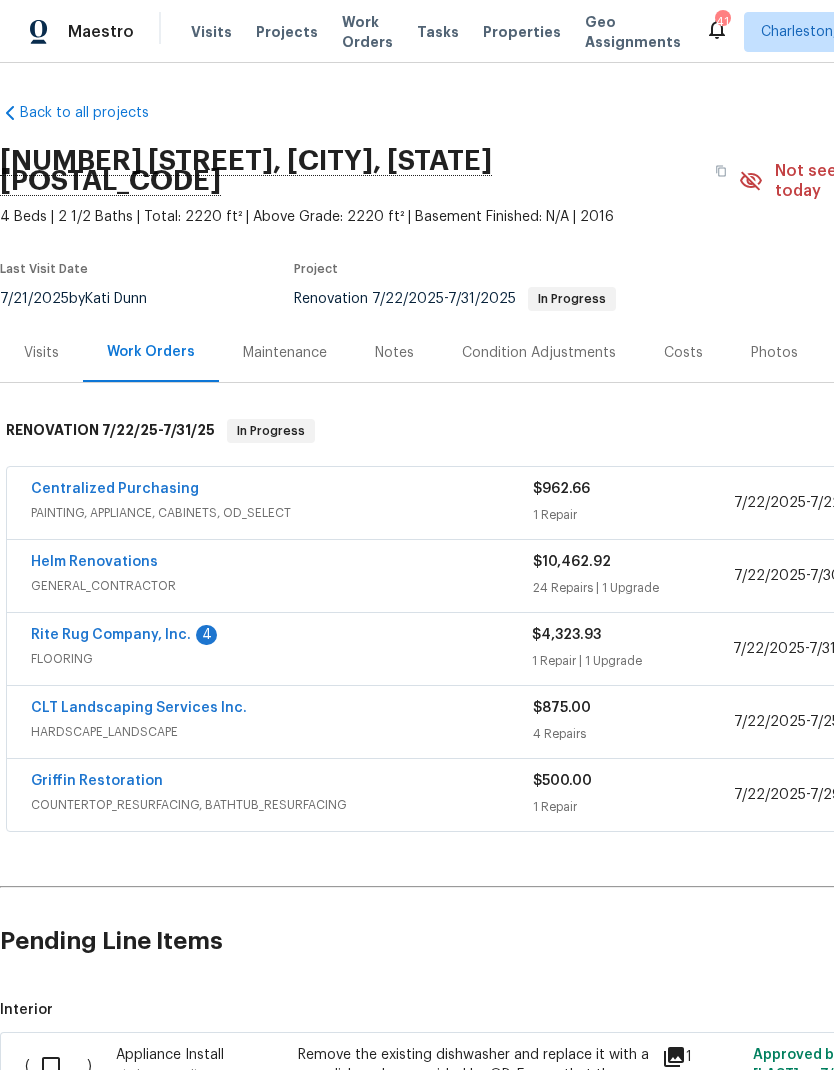 scroll, scrollTop: 0, scrollLeft: 0, axis: both 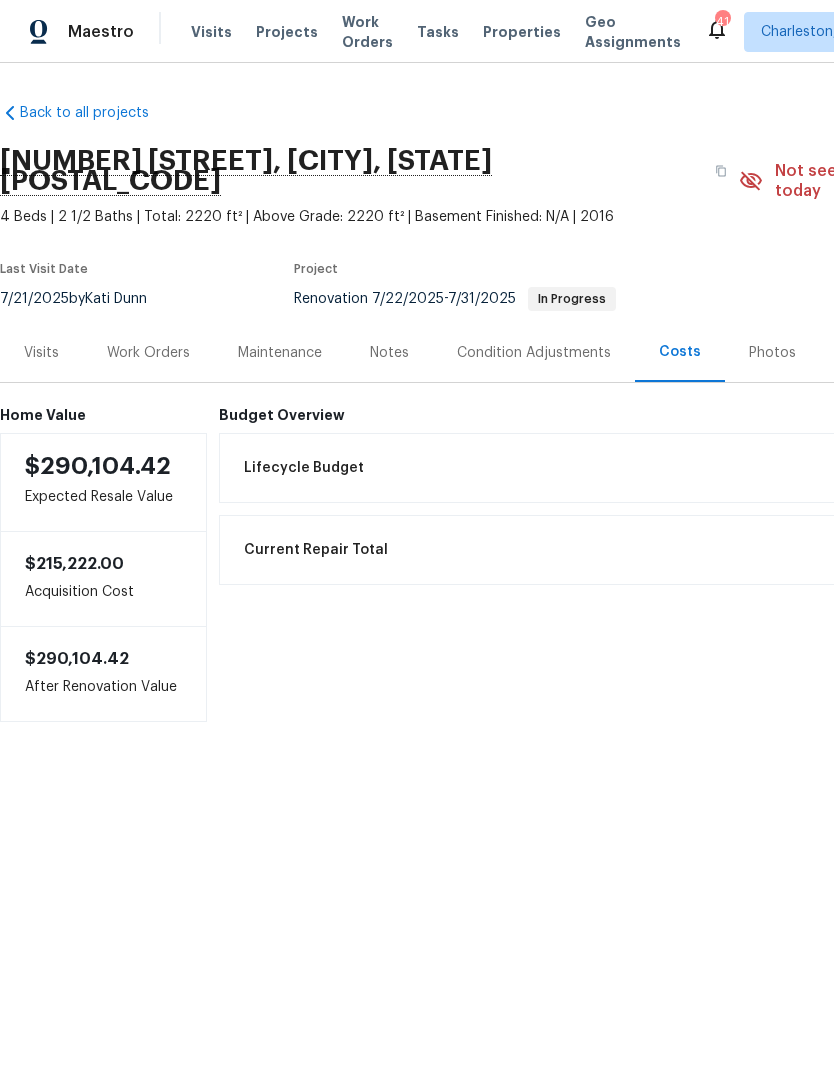 click on "Visits" at bounding box center (41, 353) 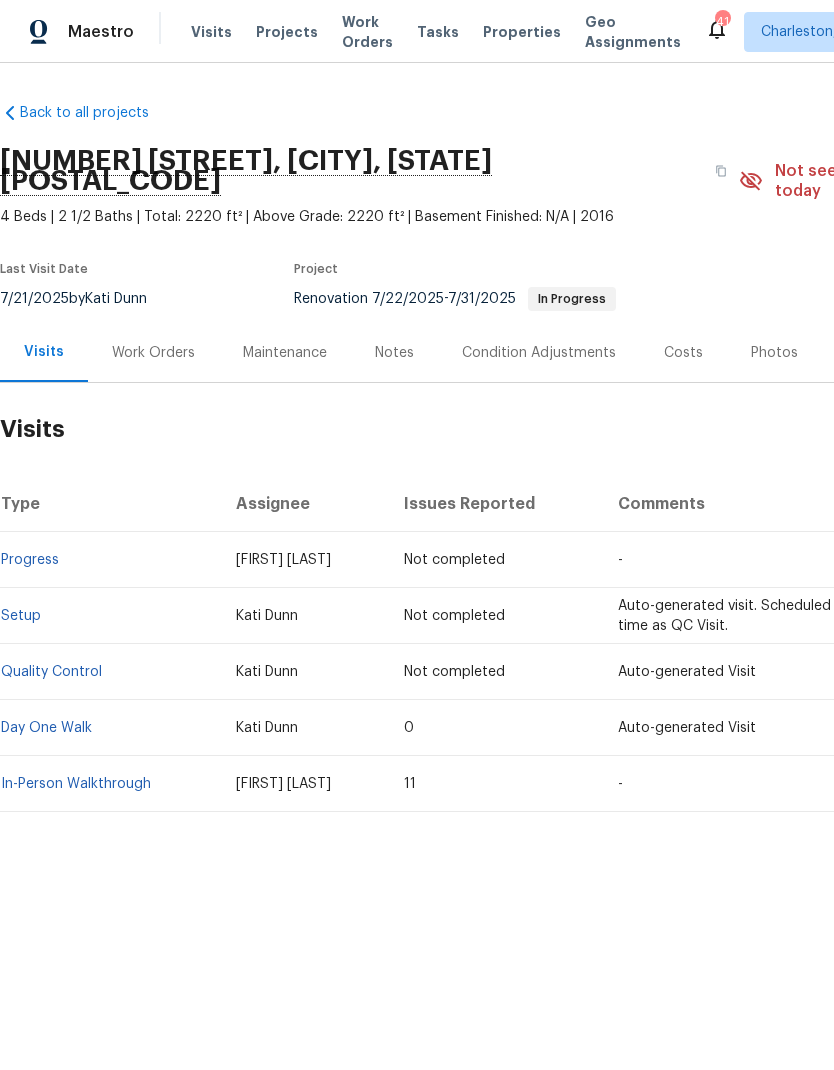 scroll, scrollTop: 0, scrollLeft: 0, axis: both 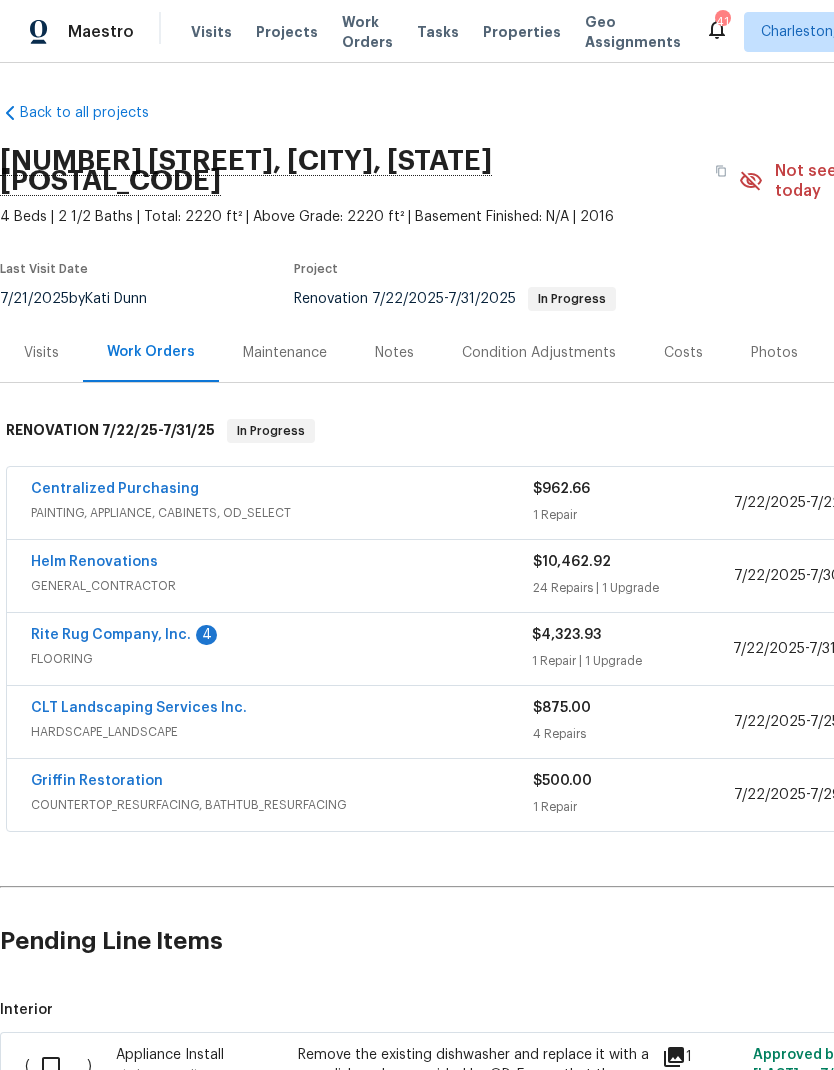 click on "Notes" at bounding box center [394, 353] 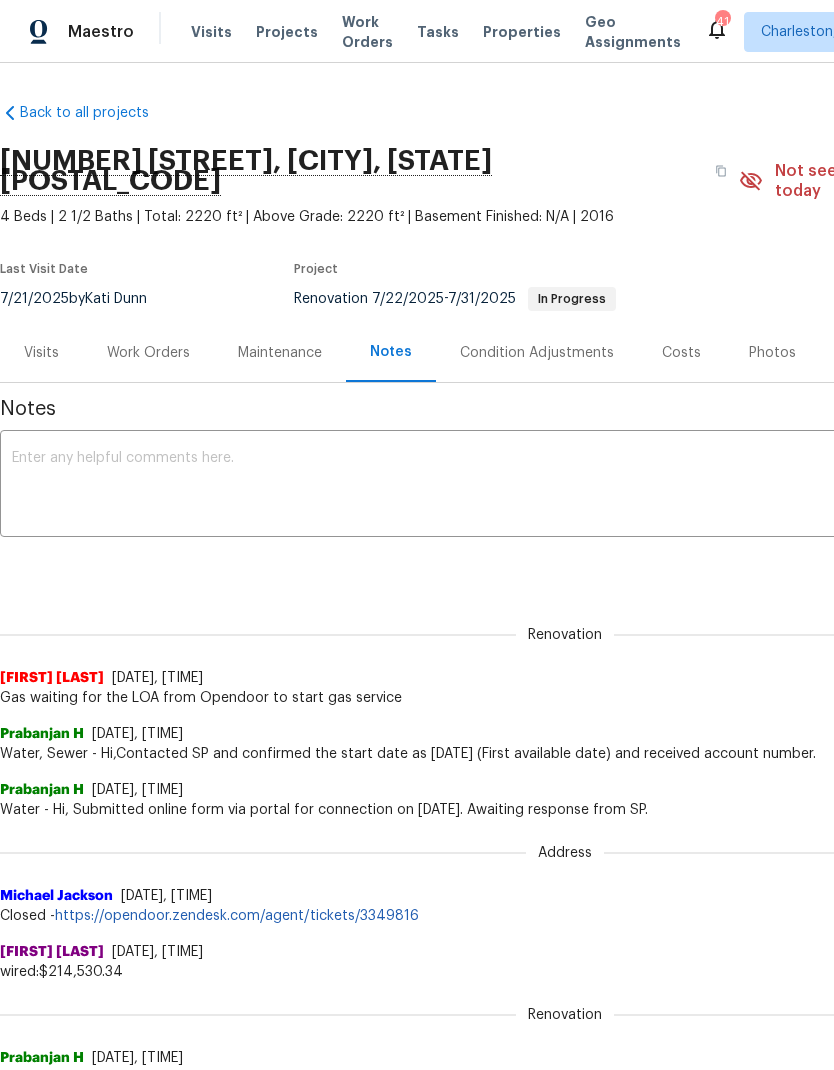 click on "Work Orders" at bounding box center (148, 353) 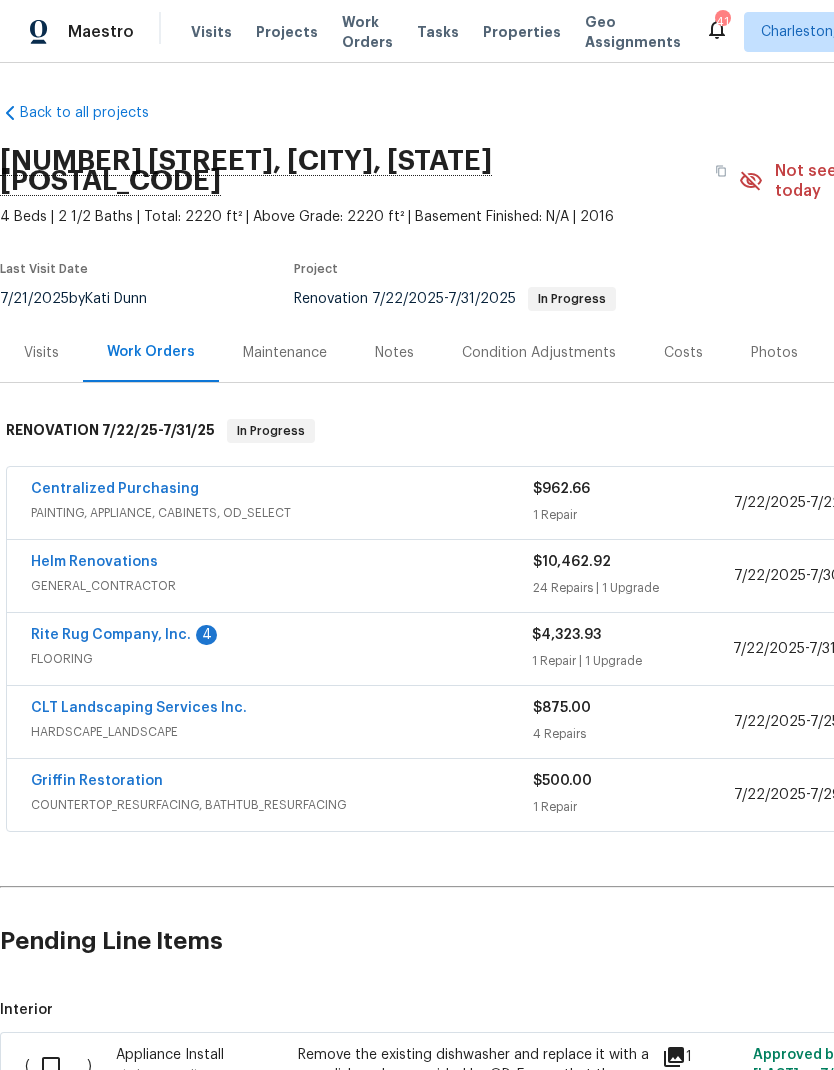 click on "Rite Rug Company, Inc." at bounding box center [111, 635] 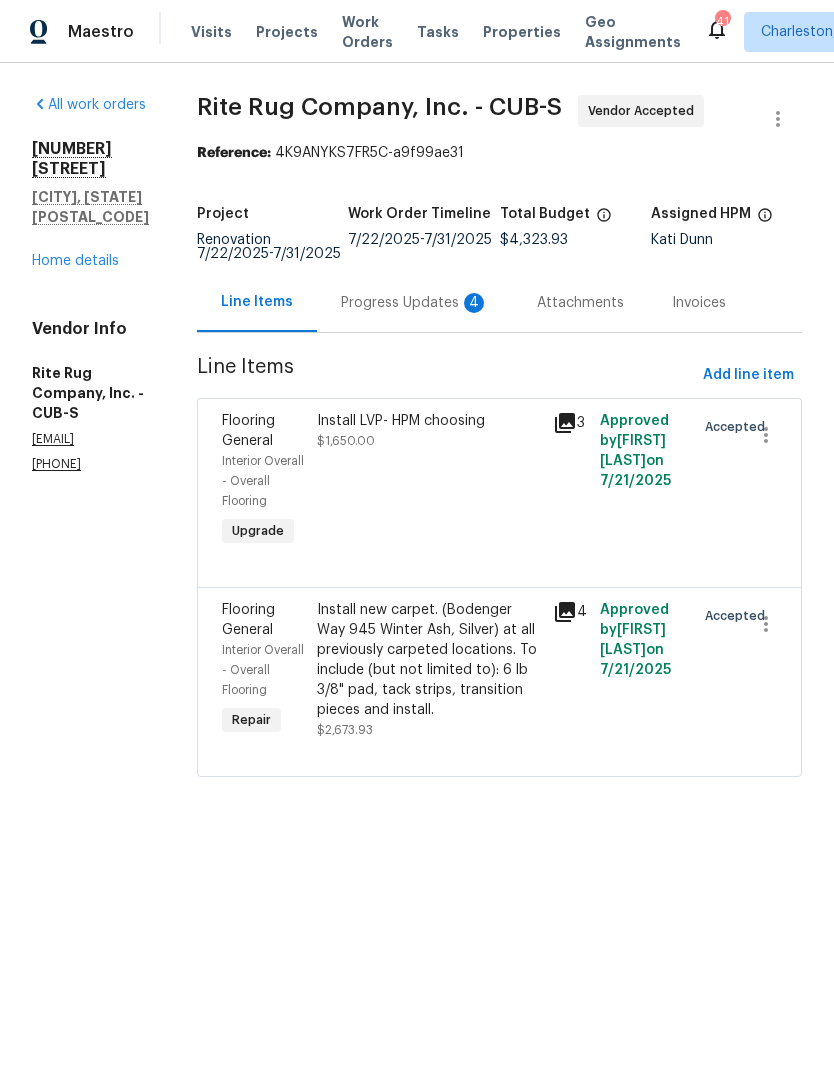 click on "4" at bounding box center (474, 303) 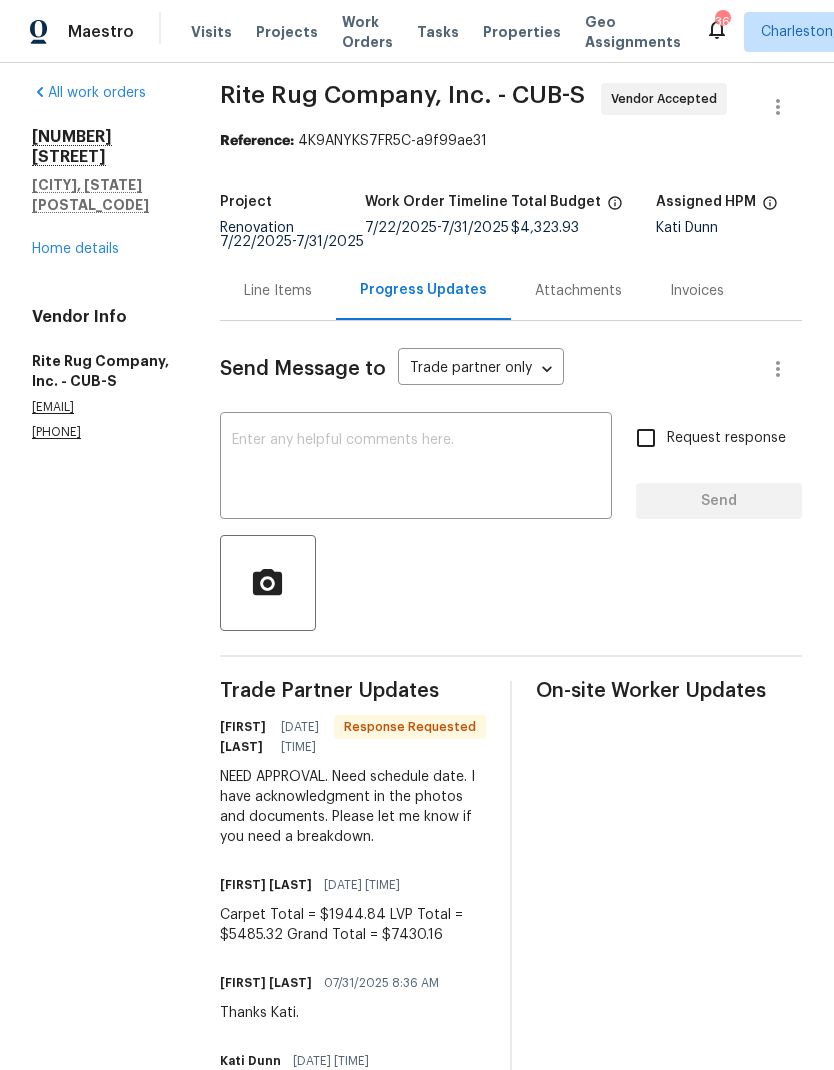 scroll, scrollTop: 10, scrollLeft: 0, axis: vertical 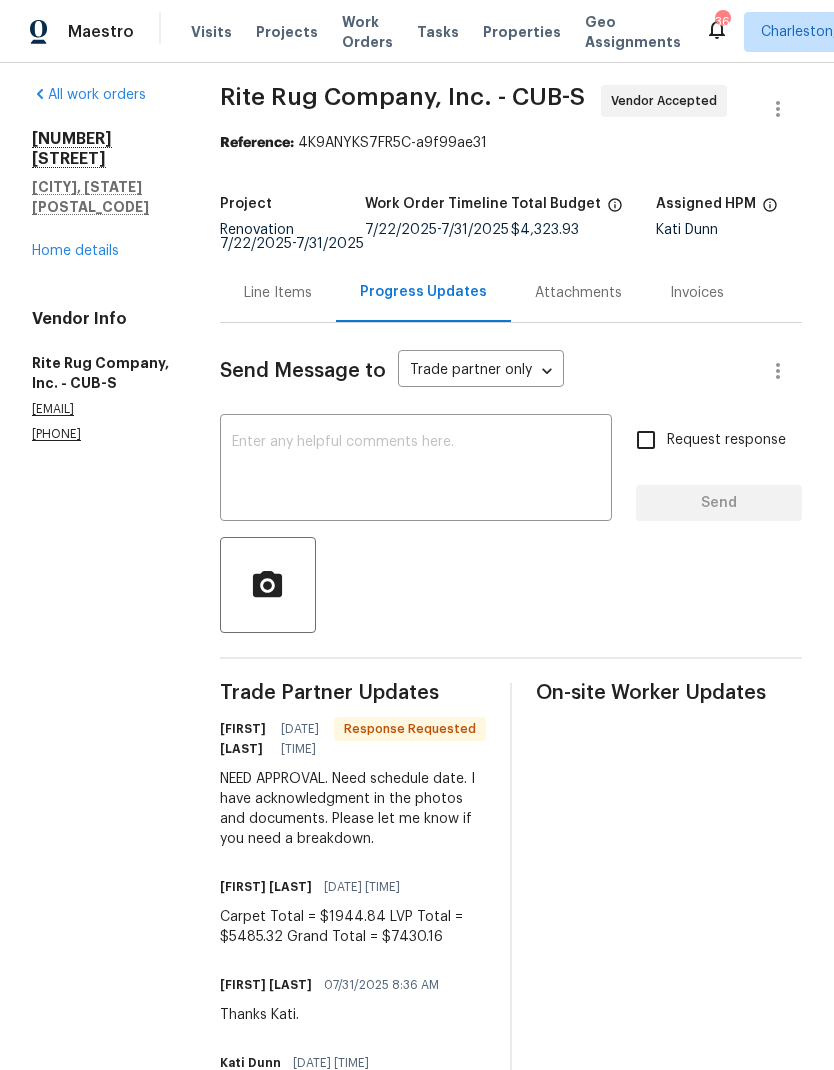 click on "Line Items" at bounding box center [278, 293] 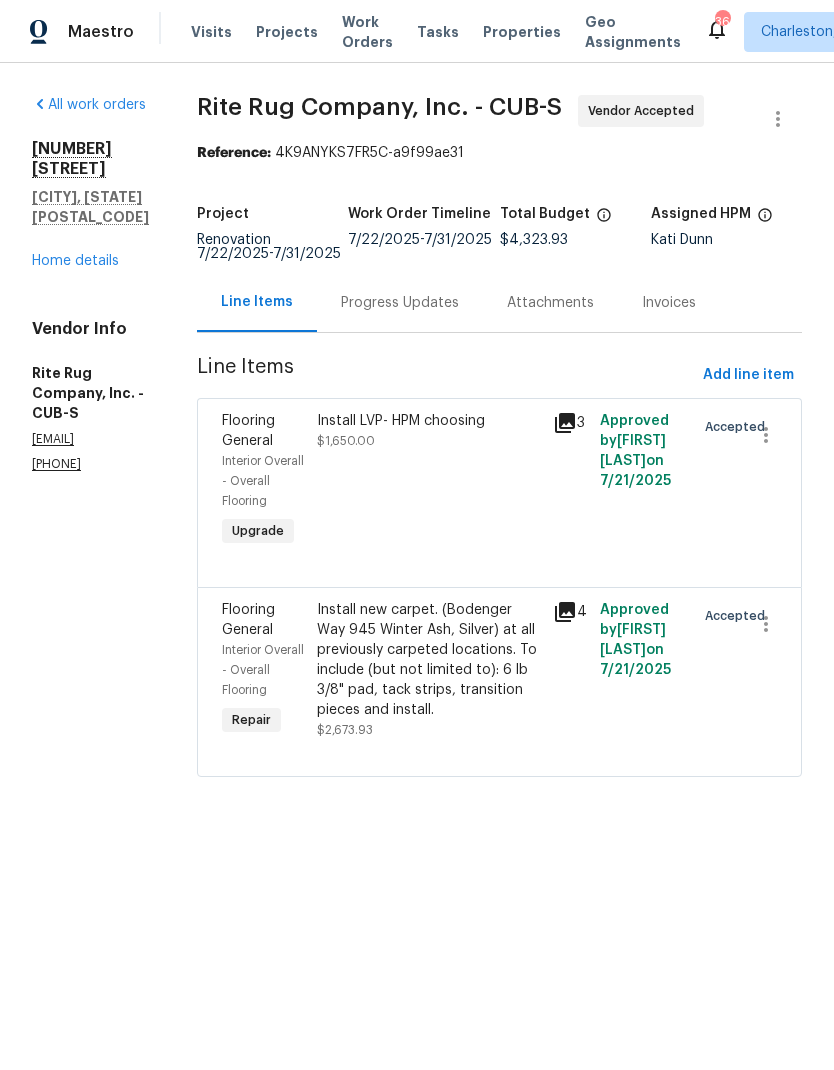 scroll, scrollTop: 0, scrollLeft: 0, axis: both 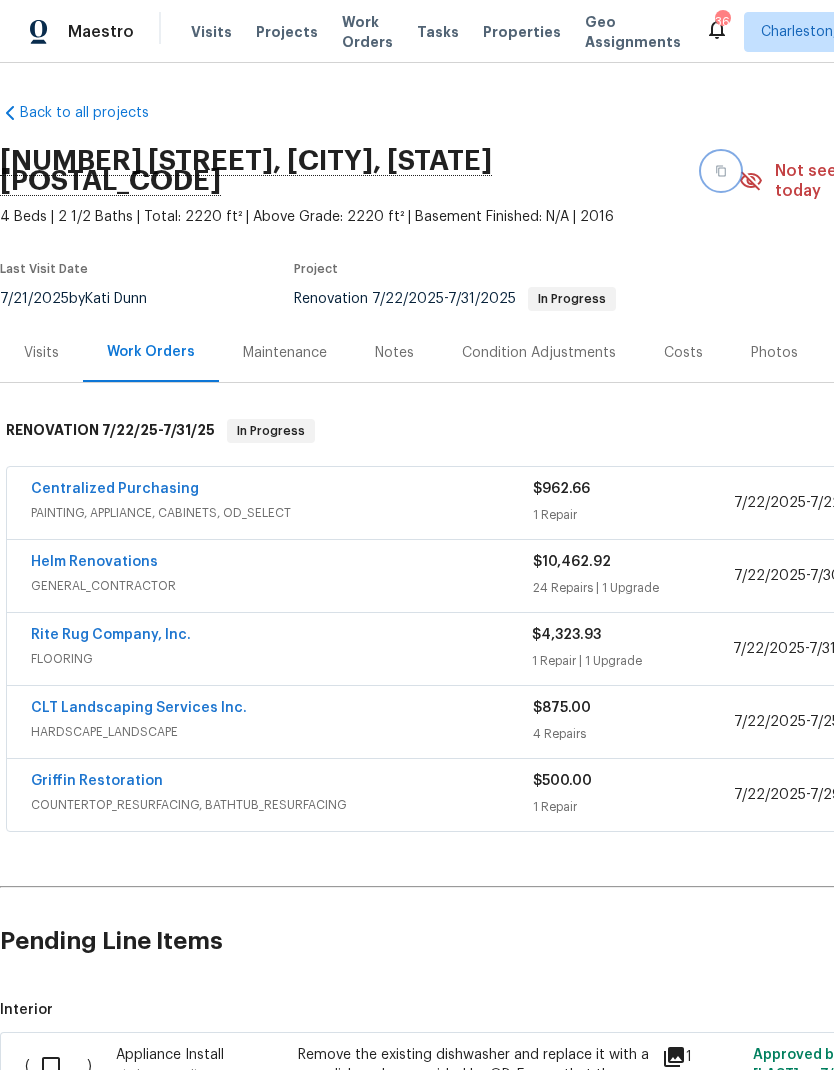 click at bounding box center (721, 171) 